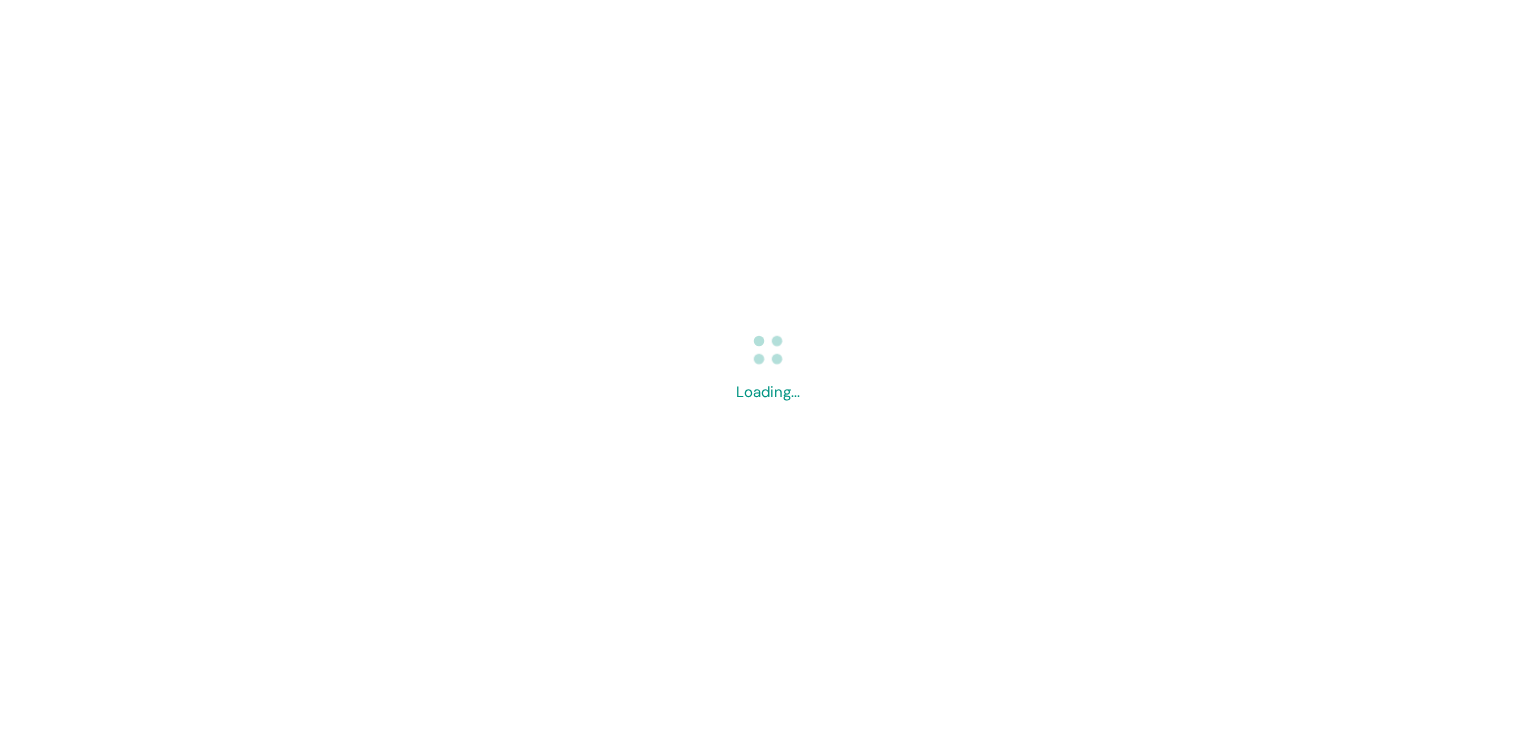 scroll, scrollTop: 0, scrollLeft: 0, axis: both 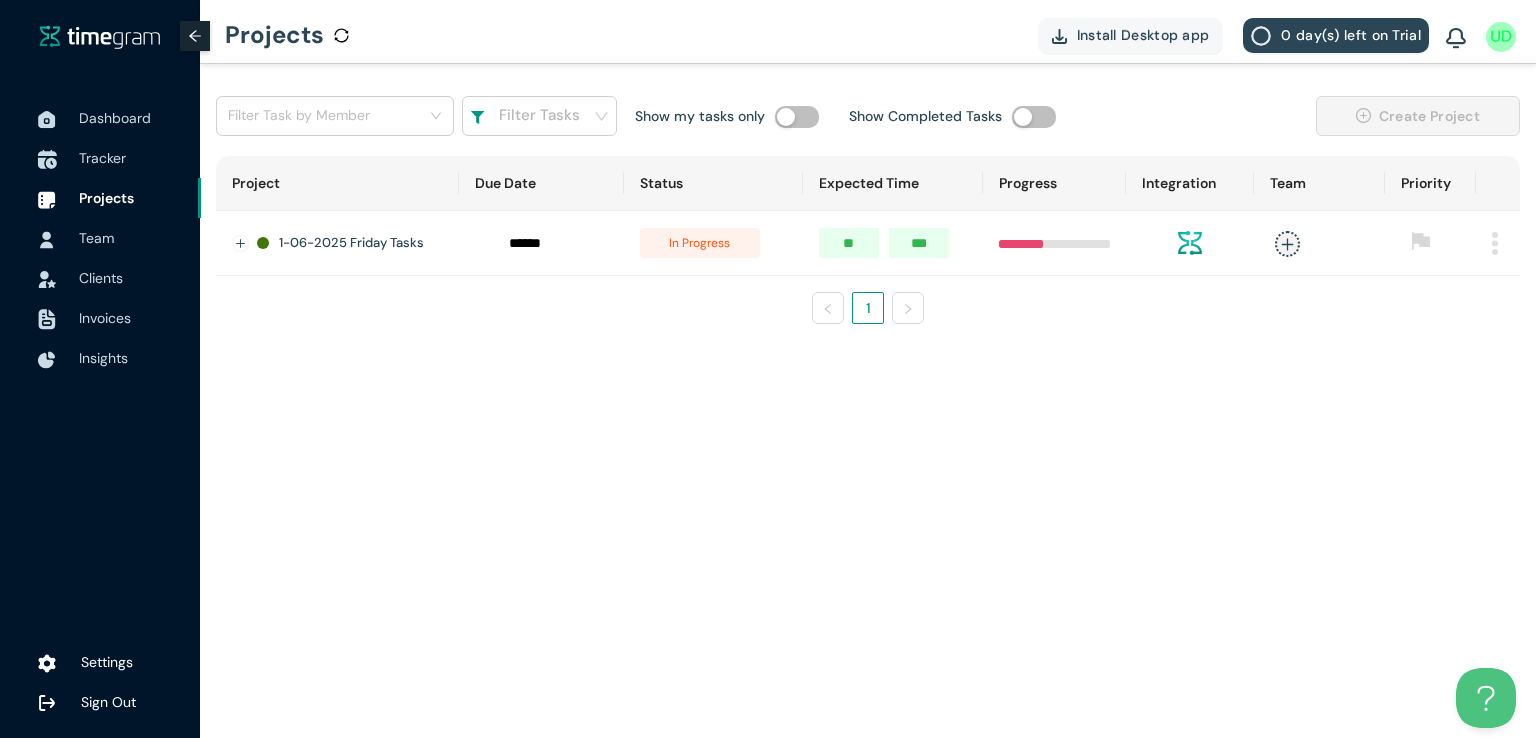 click on "Tracker" at bounding box center (102, 158) 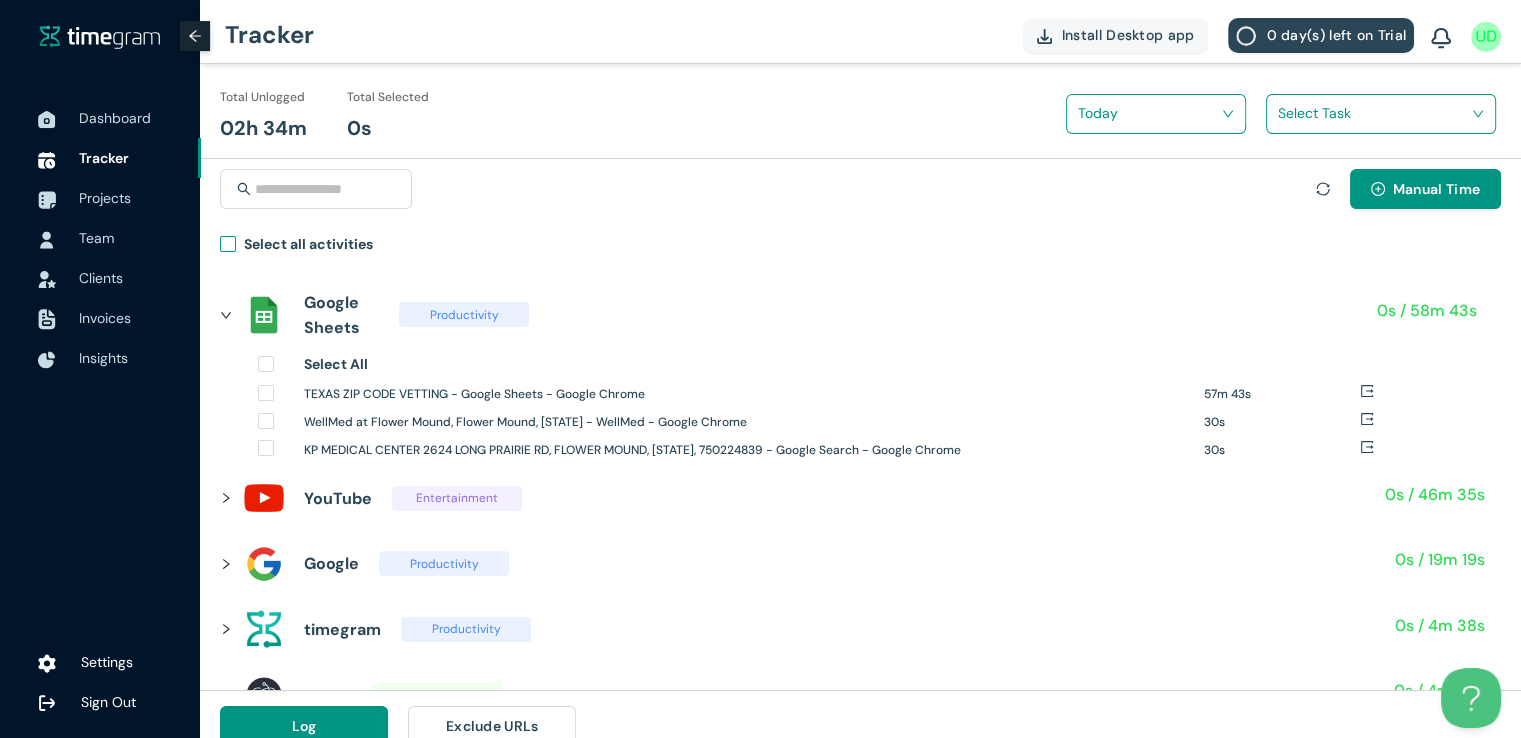 click on "Select all activities" at bounding box center (300, 247) 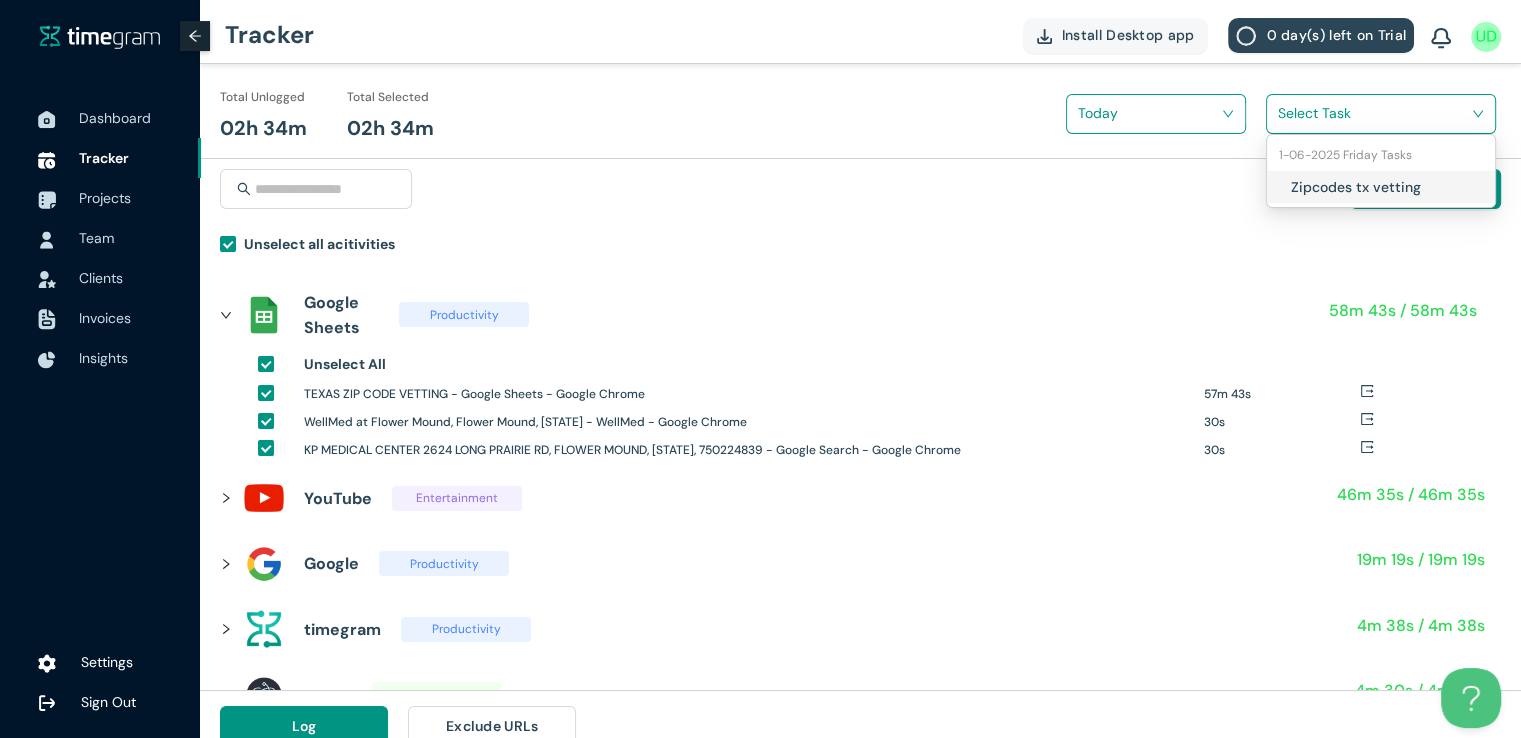 click at bounding box center (1374, 113) 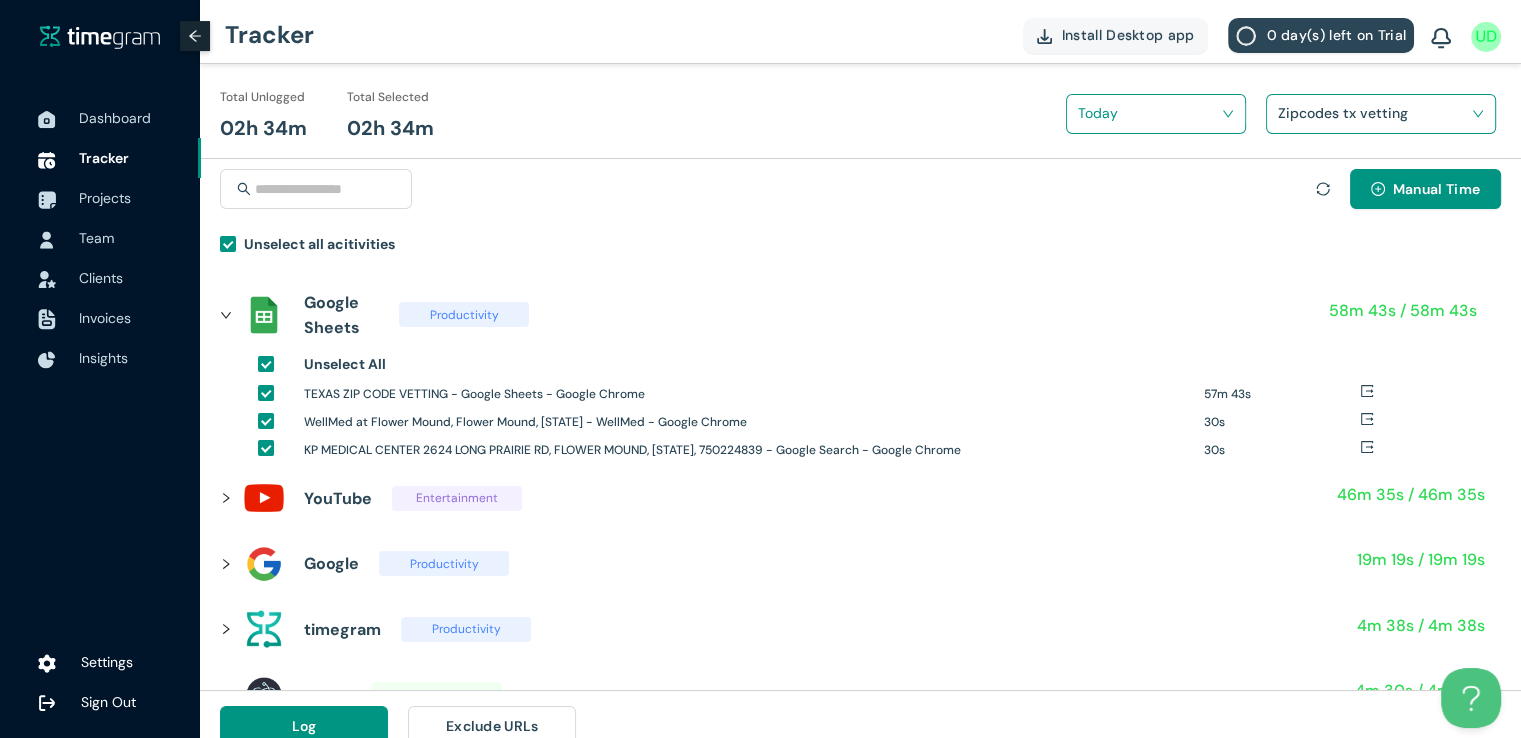 scroll, scrollTop: 23, scrollLeft: 0, axis: vertical 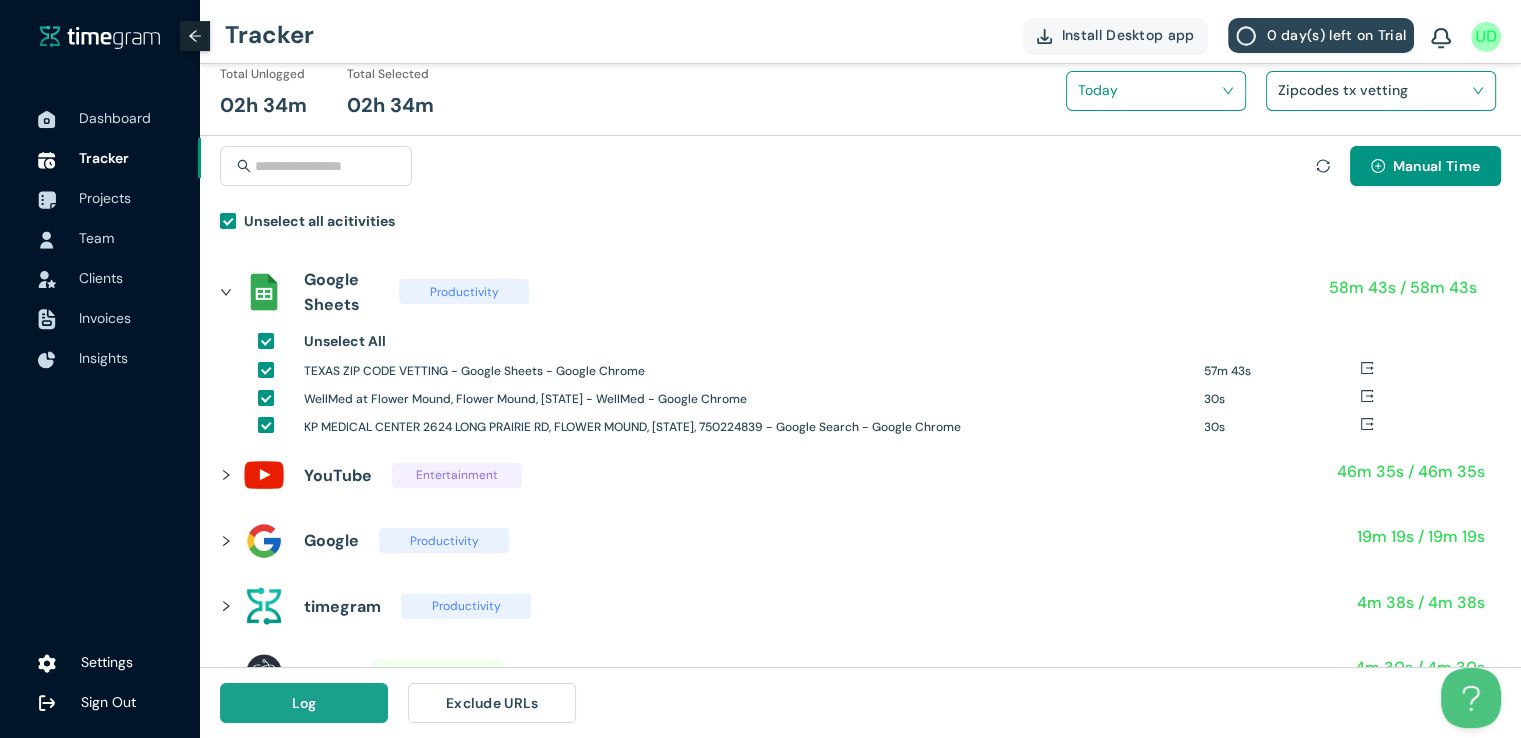 click on "Log" at bounding box center [304, 703] 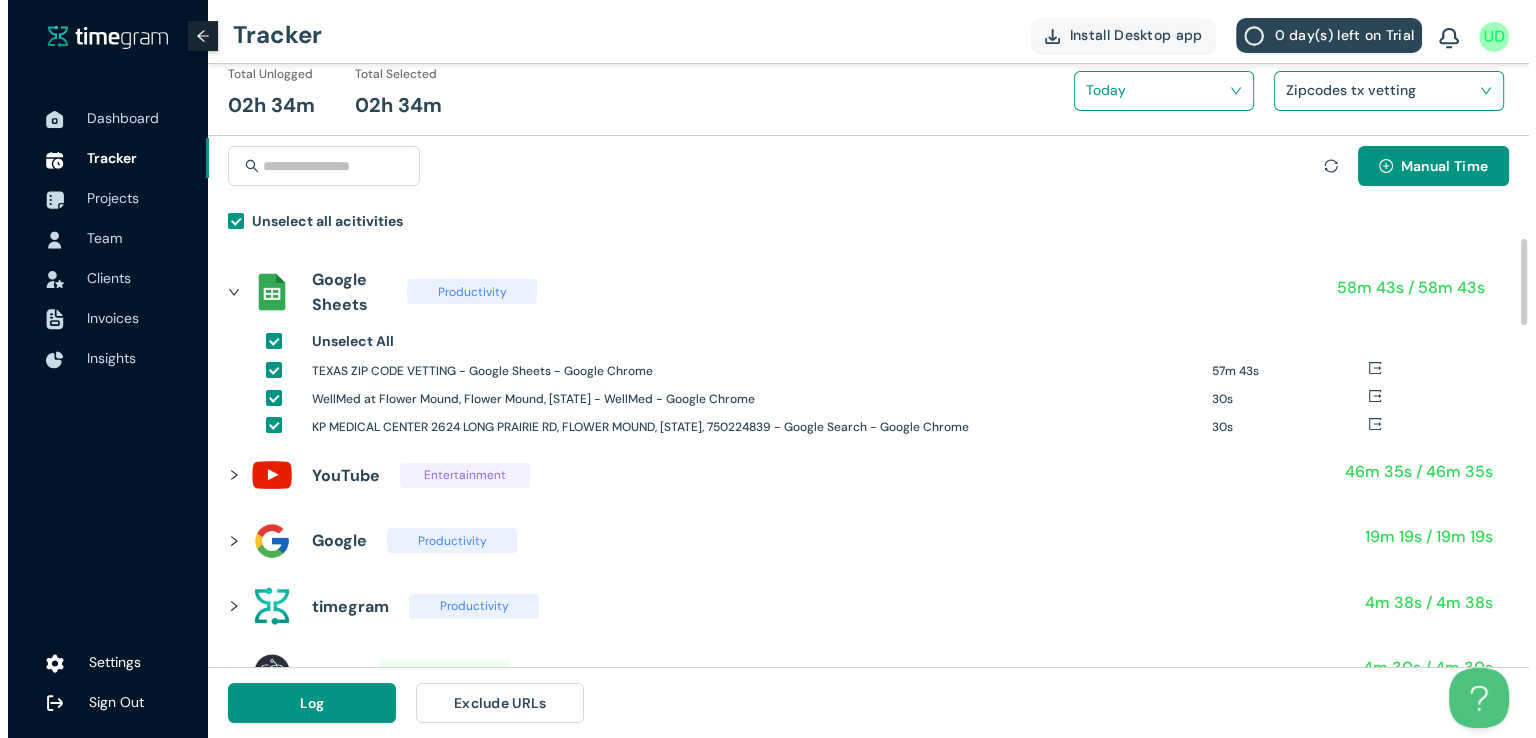 scroll, scrollTop: 0, scrollLeft: 0, axis: both 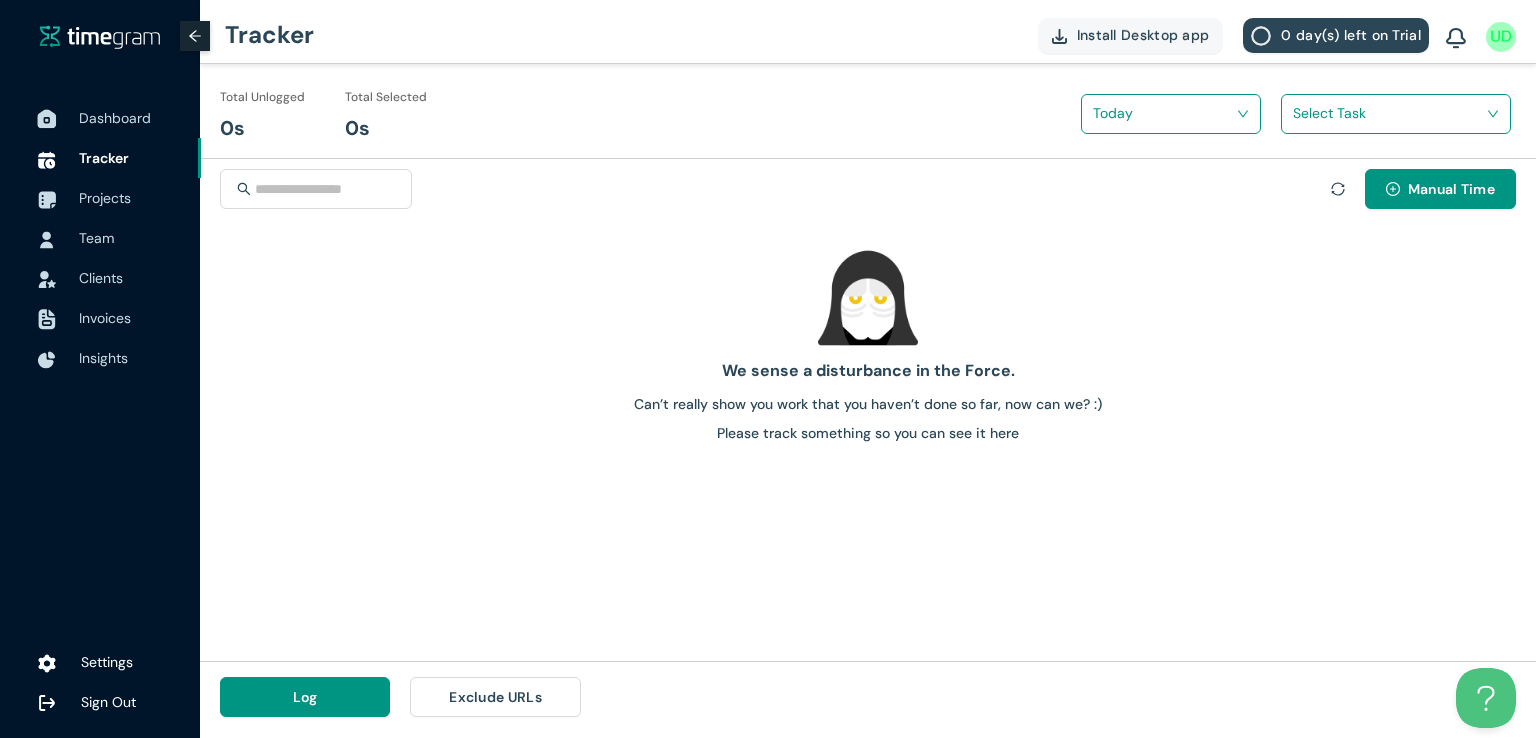 click on "Dashboard" at bounding box center [115, 118] 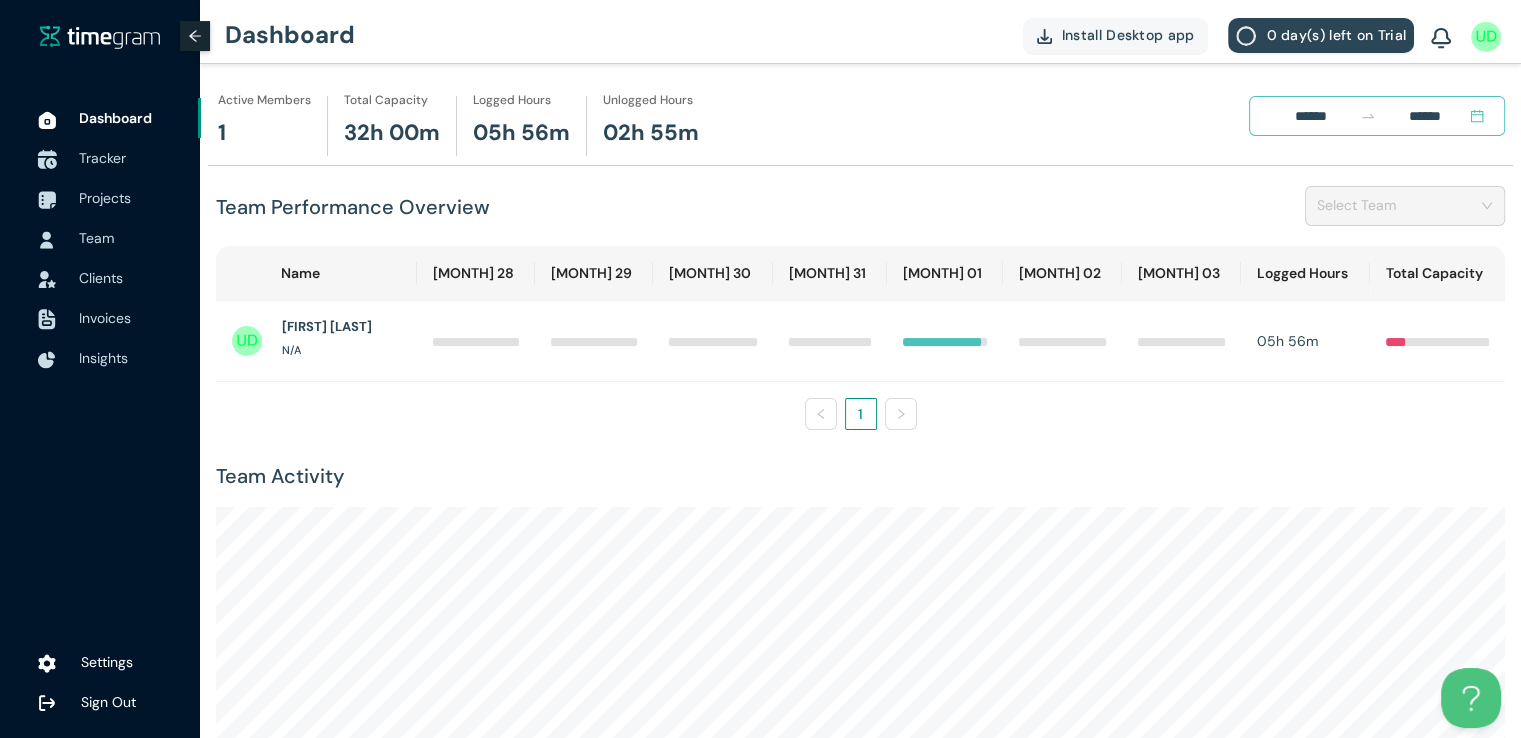 click at bounding box center [47, 158] 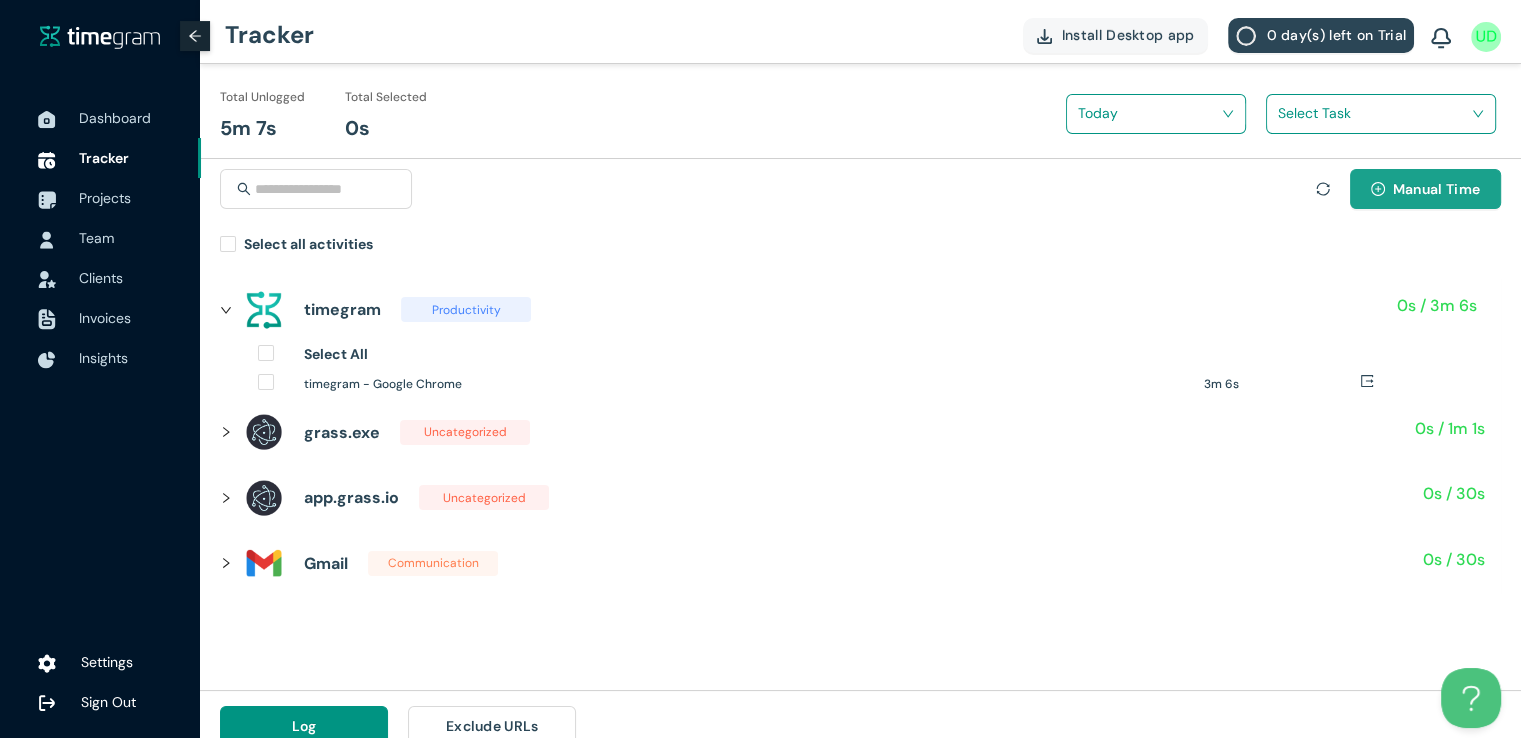 click at bounding box center [1378, 190] 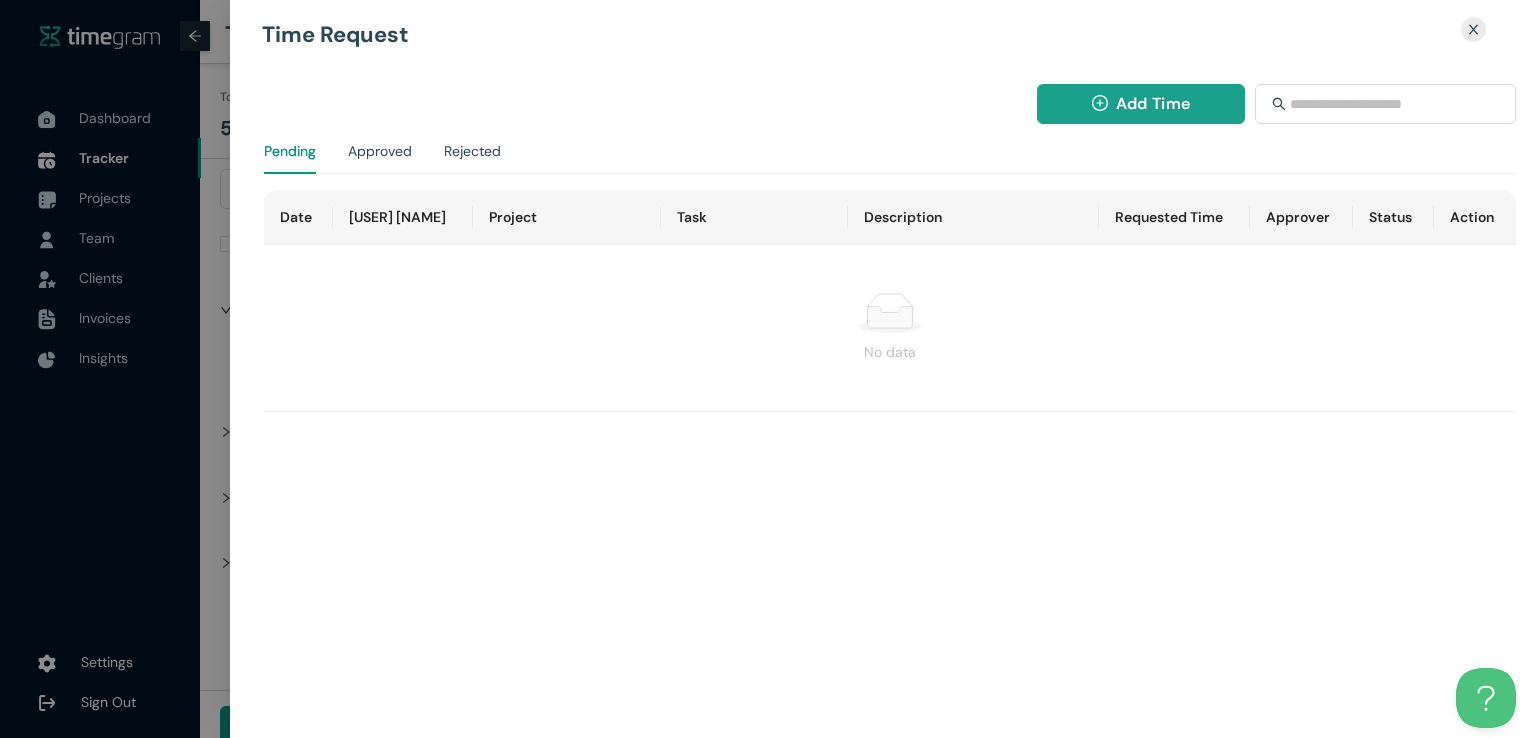 click on "Add Time" at bounding box center [1153, 103] 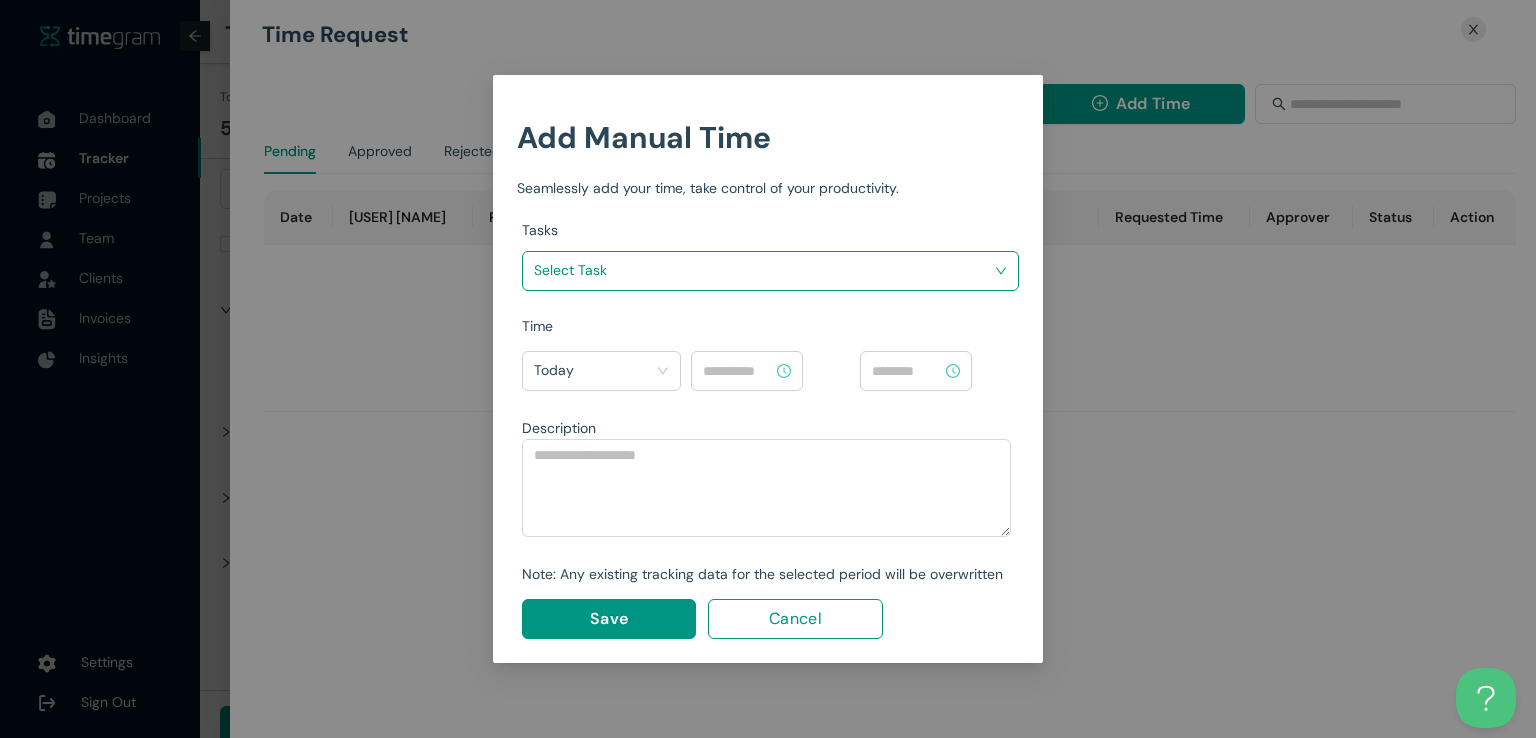click at bounding box center [763, 270] 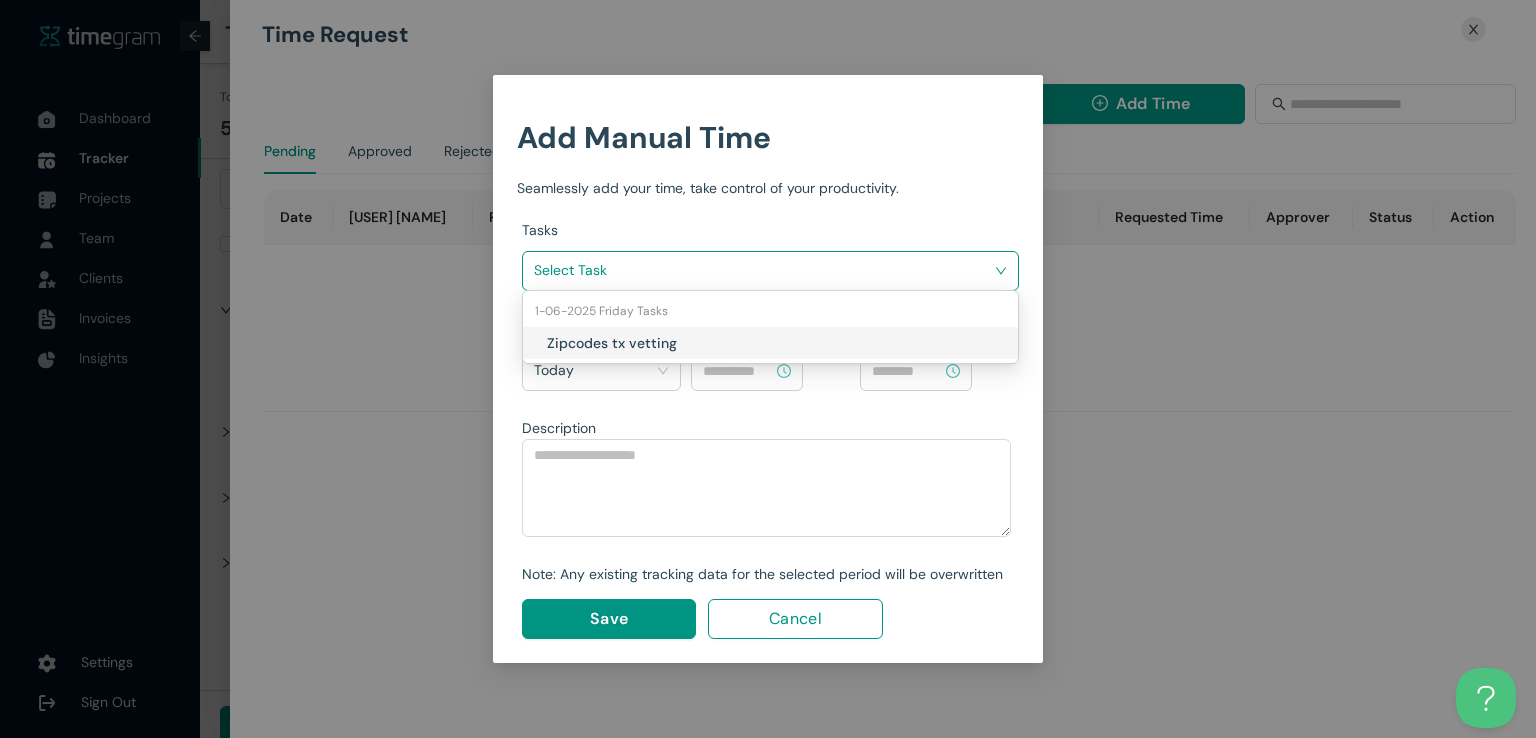 click on "Zipcodes tx vetting" at bounding box center [664, 343] 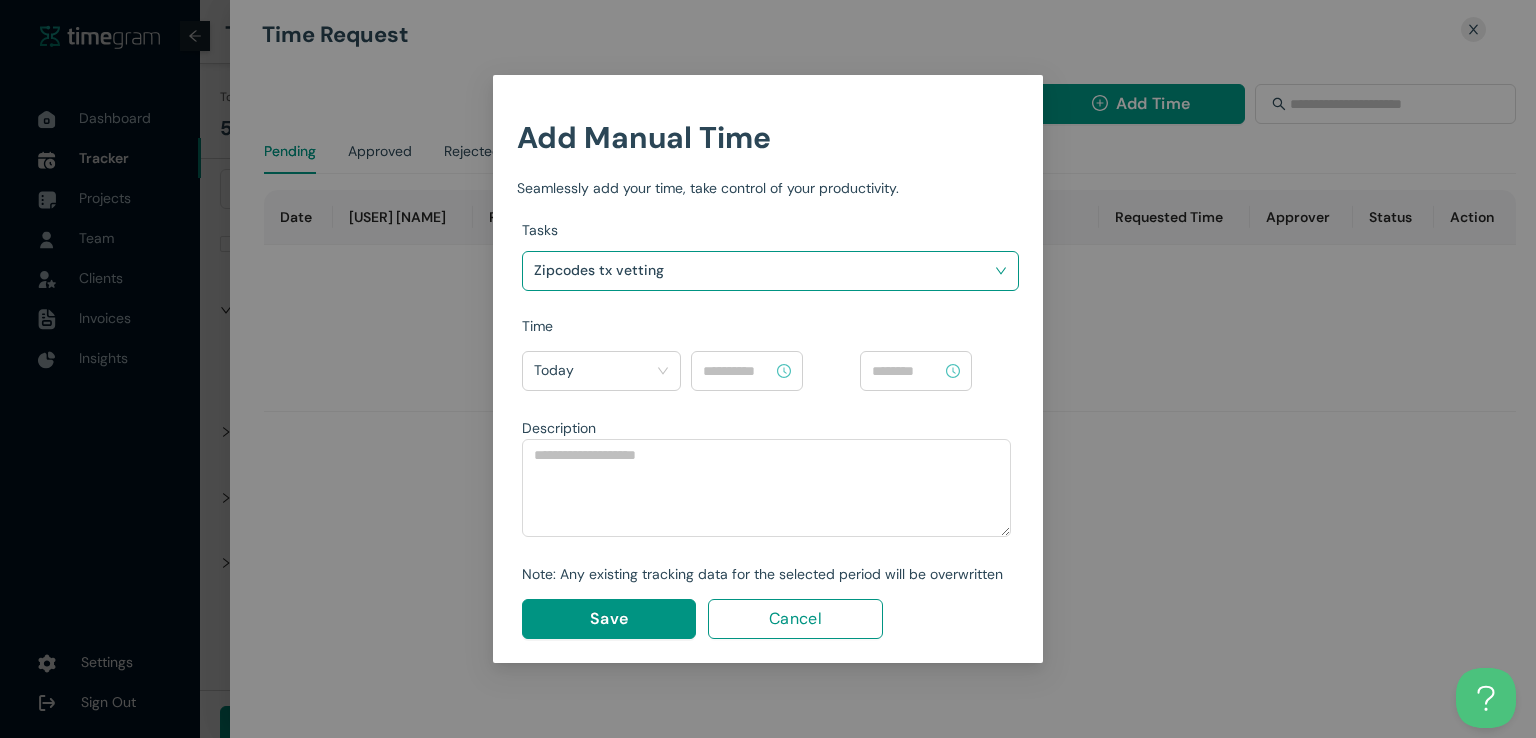 click at bounding box center (747, 371) 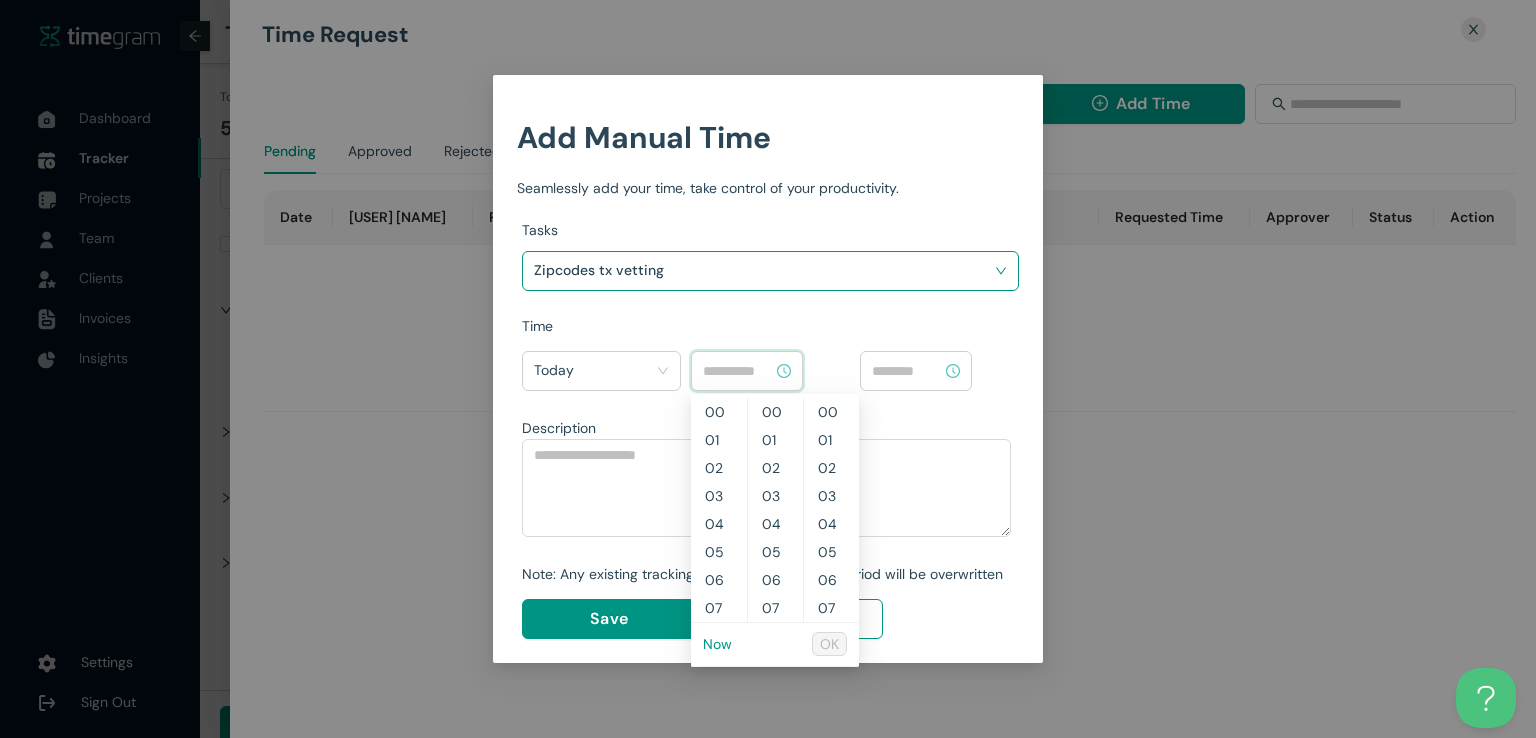 click on "Now" at bounding box center (717, 644) 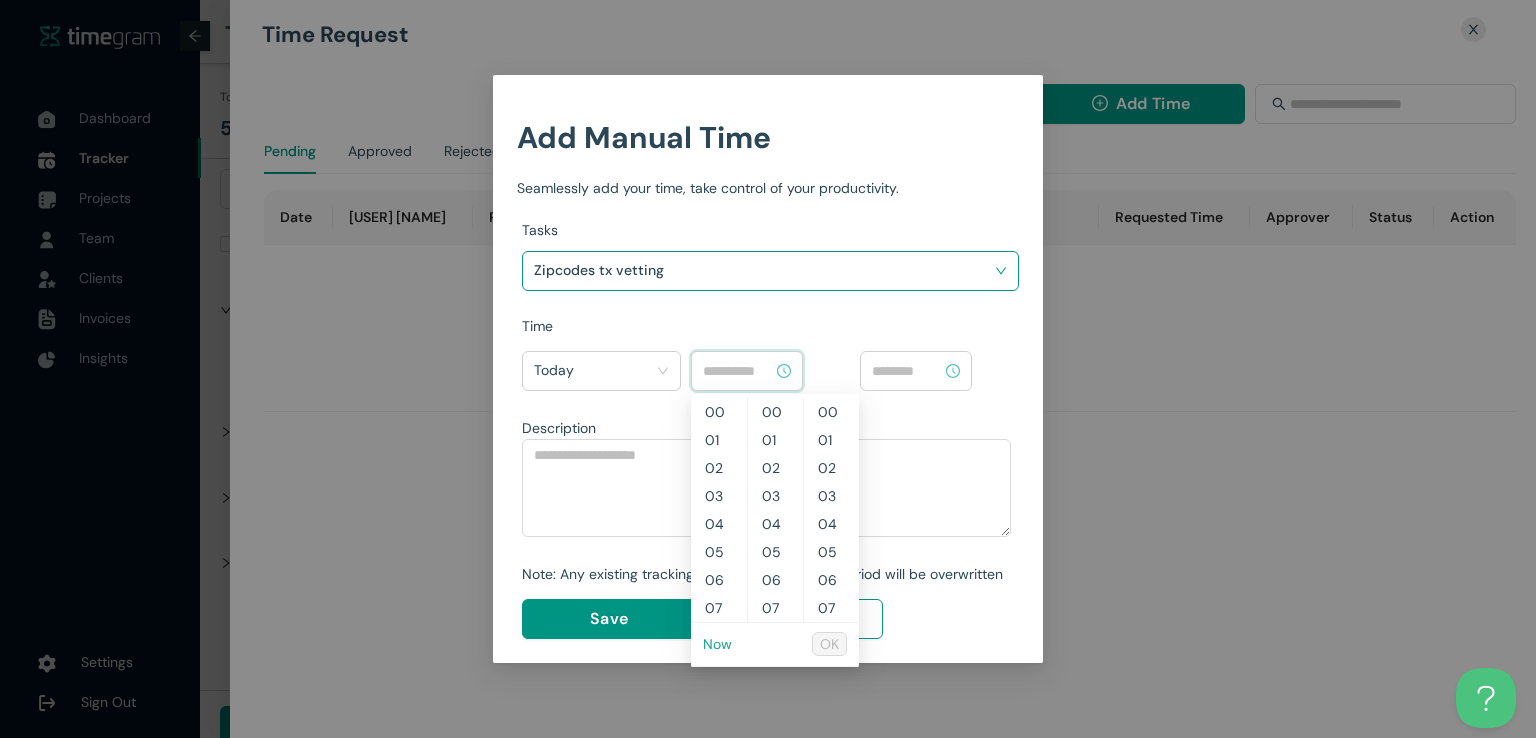click on "Now" at bounding box center (717, 644) 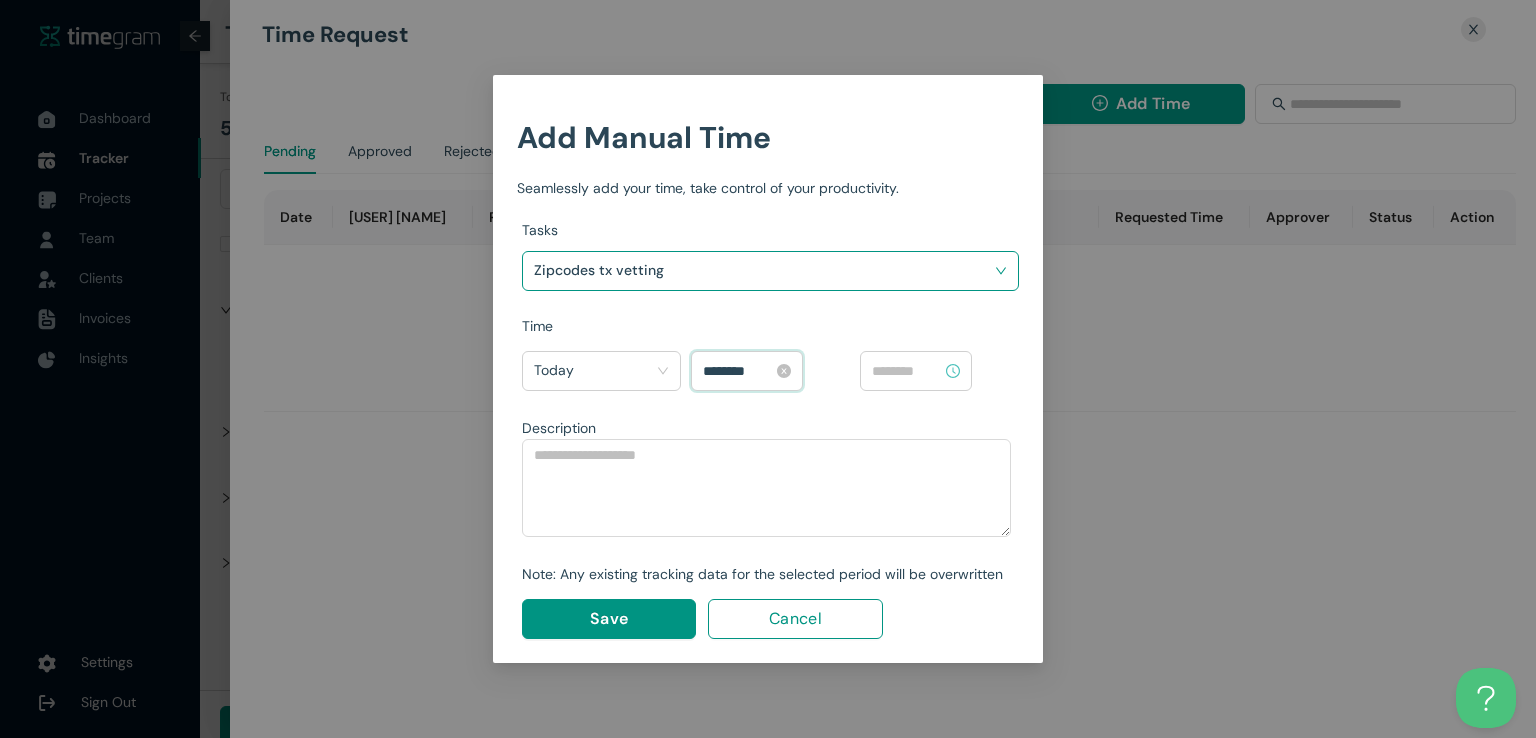 click on "********" at bounding box center [738, 371] 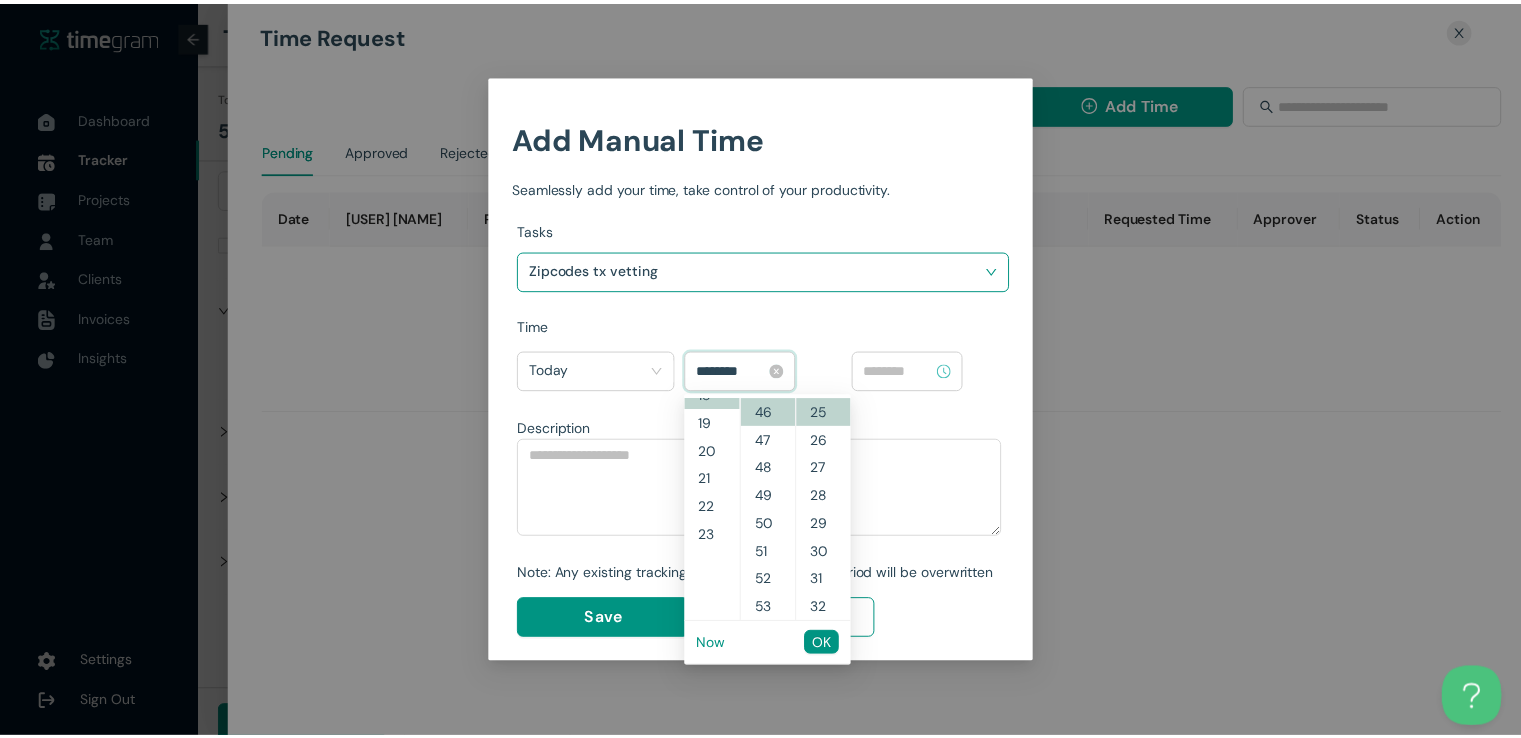 scroll, scrollTop: 504, scrollLeft: 0, axis: vertical 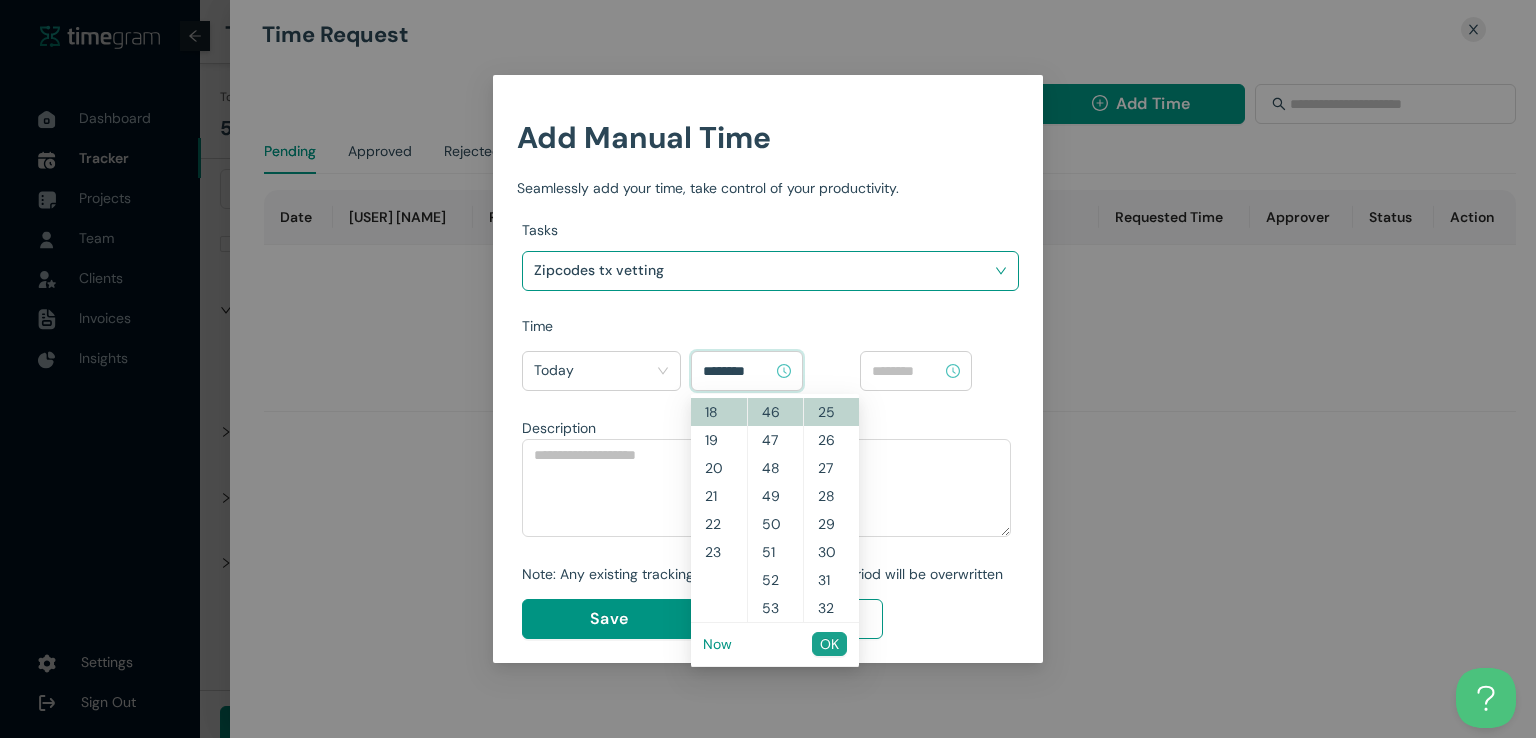 click on "OK" at bounding box center [829, 644] 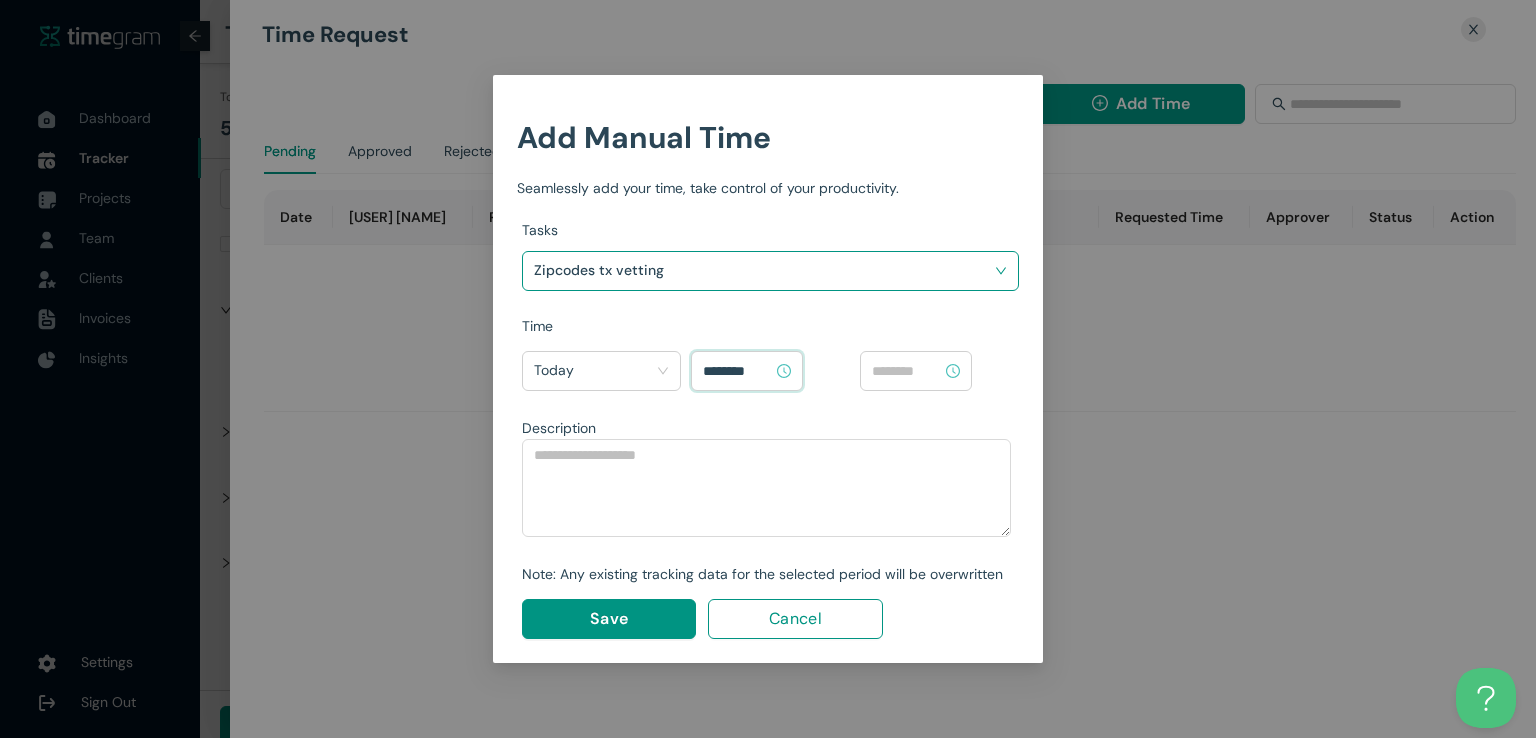 type on "********" 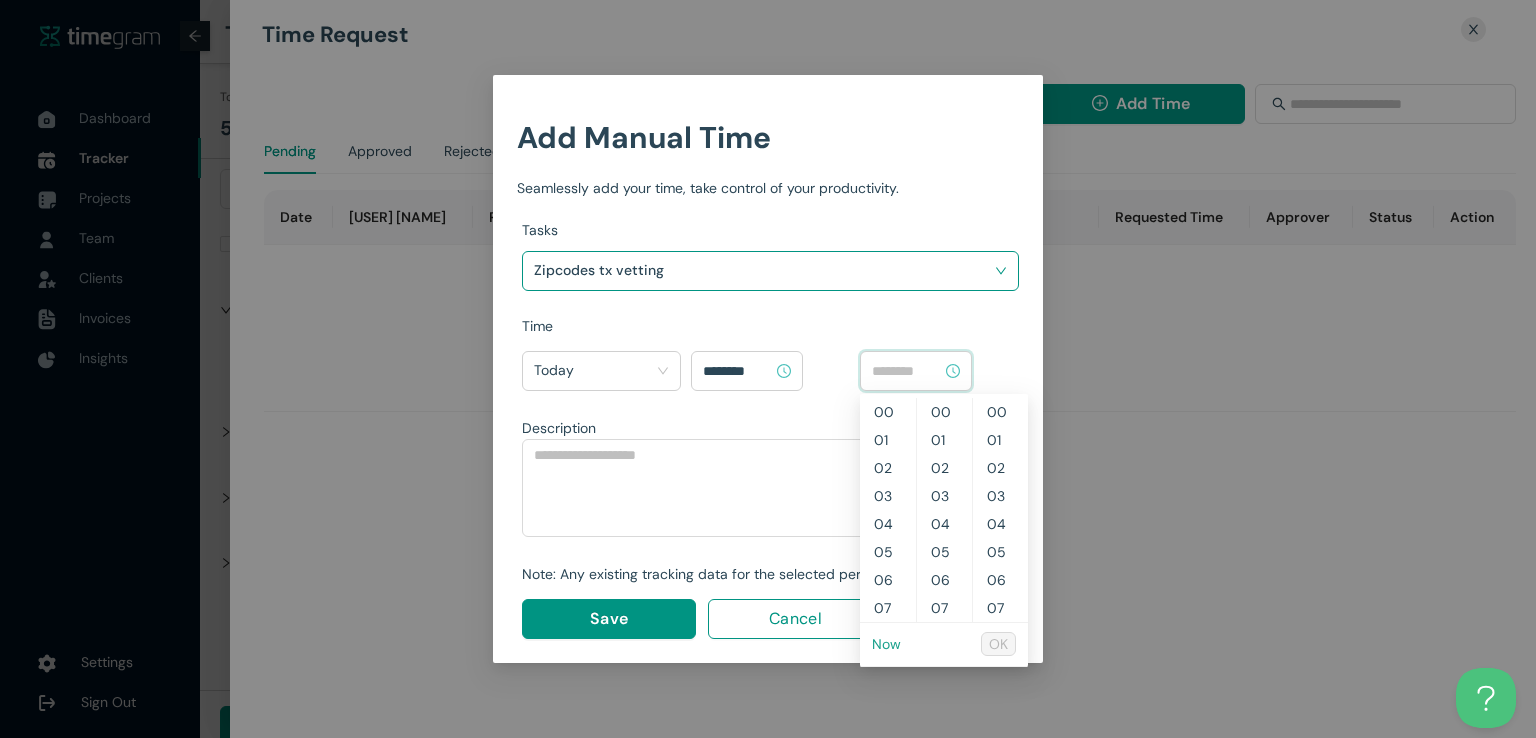 click on "Now" at bounding box center (886, 644) 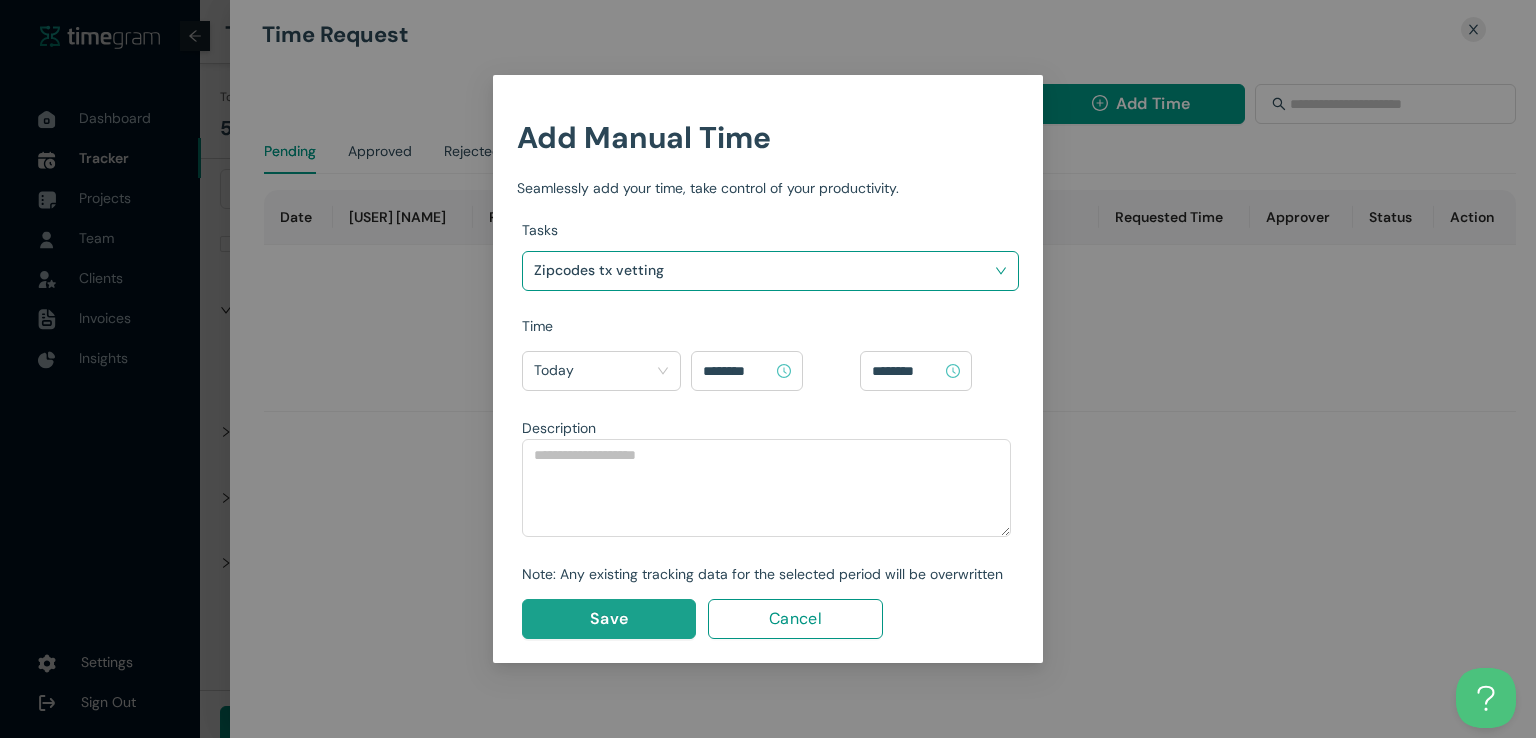 click on "Save" at bounding box center (609, 619) 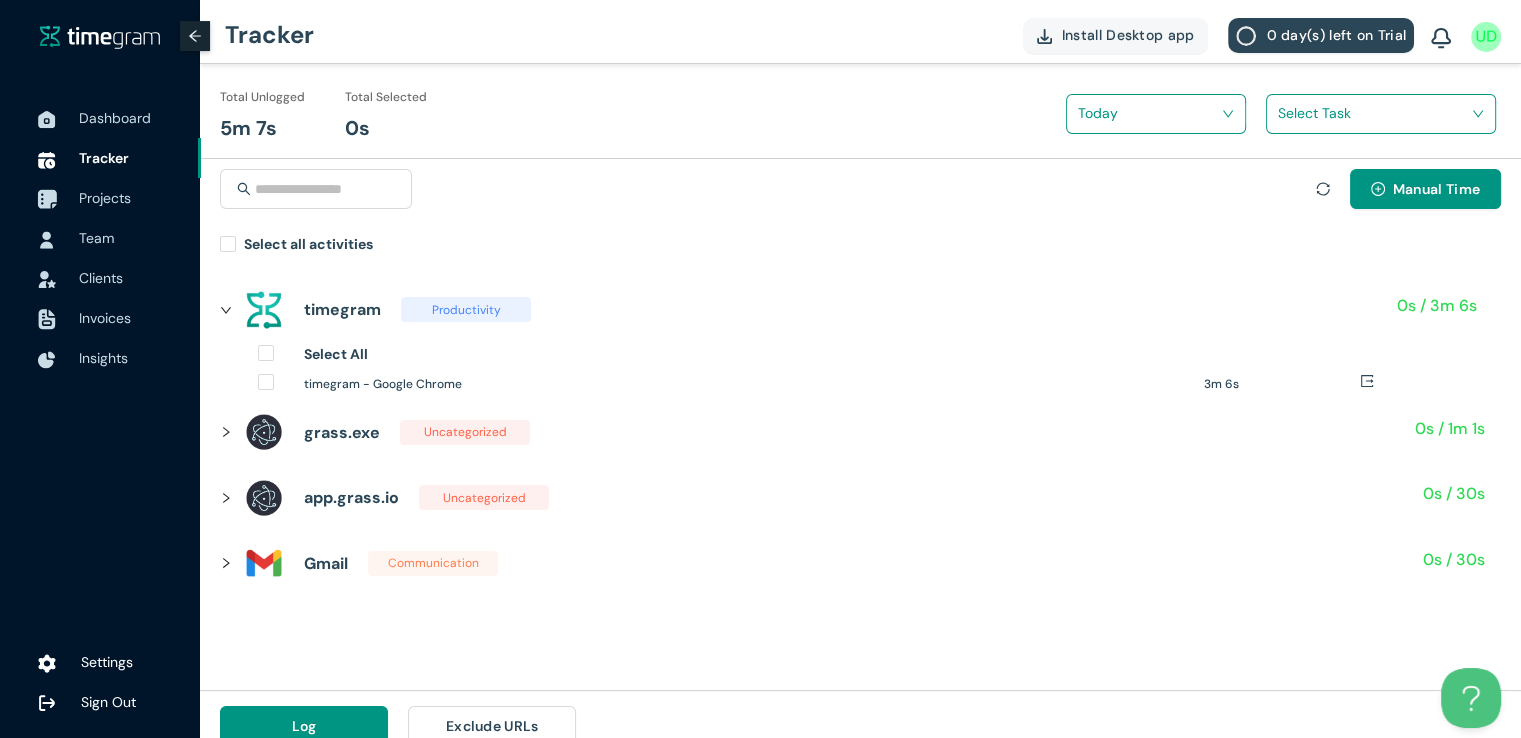 click on "Projects" at bounding box center (132, 198) 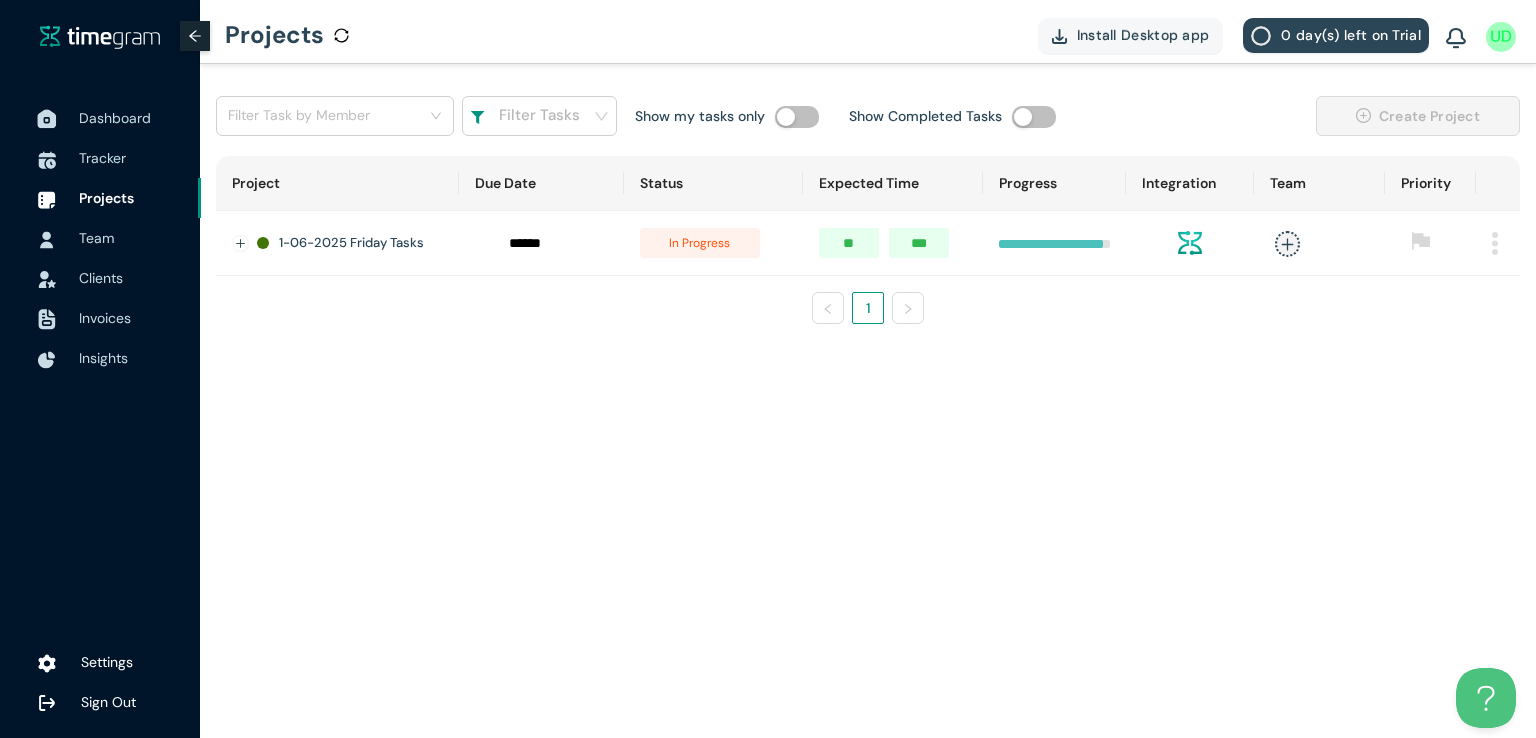 click on "Dashboard" at bounding box center [115, 118] 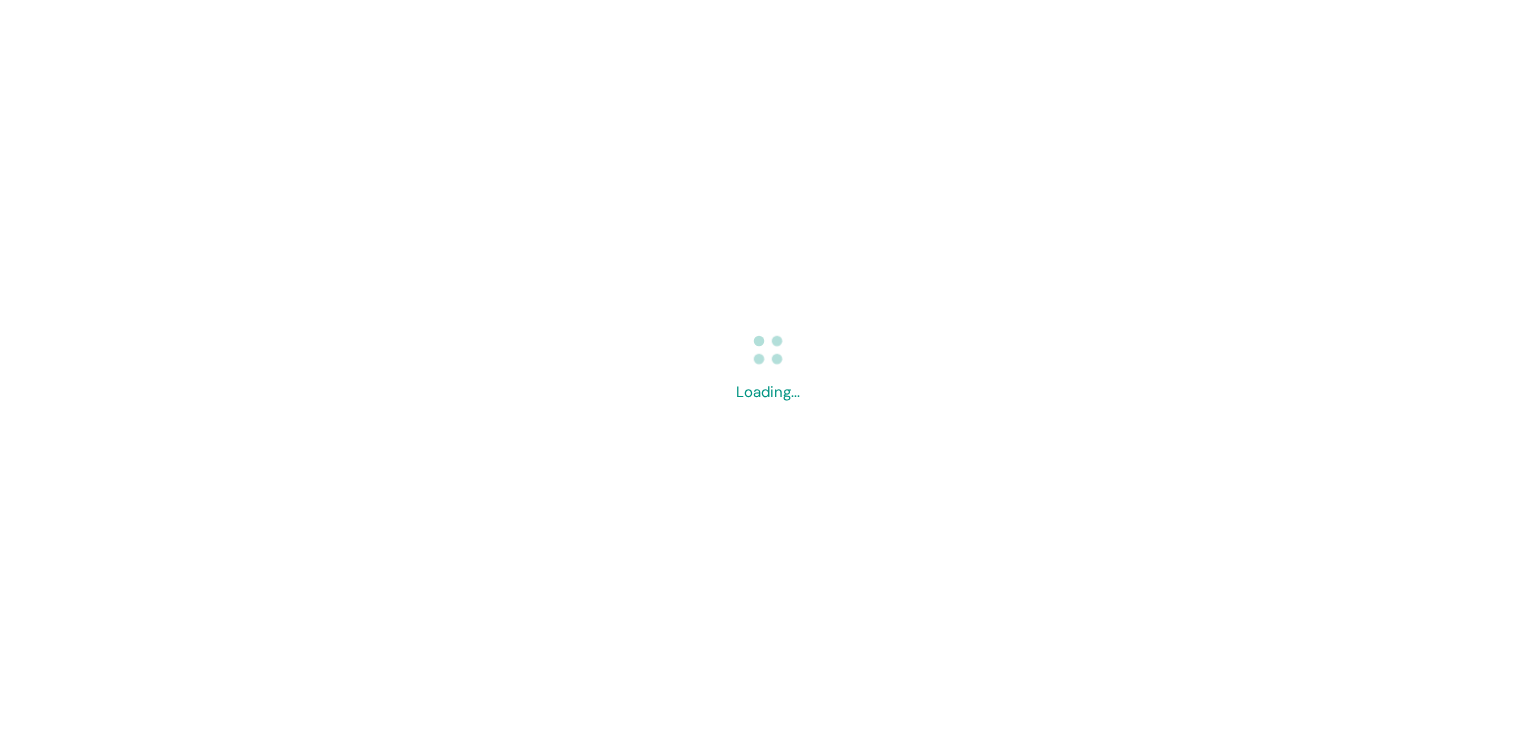 scroll, scrollTop: 0, scrollLeft: 0, axis: both 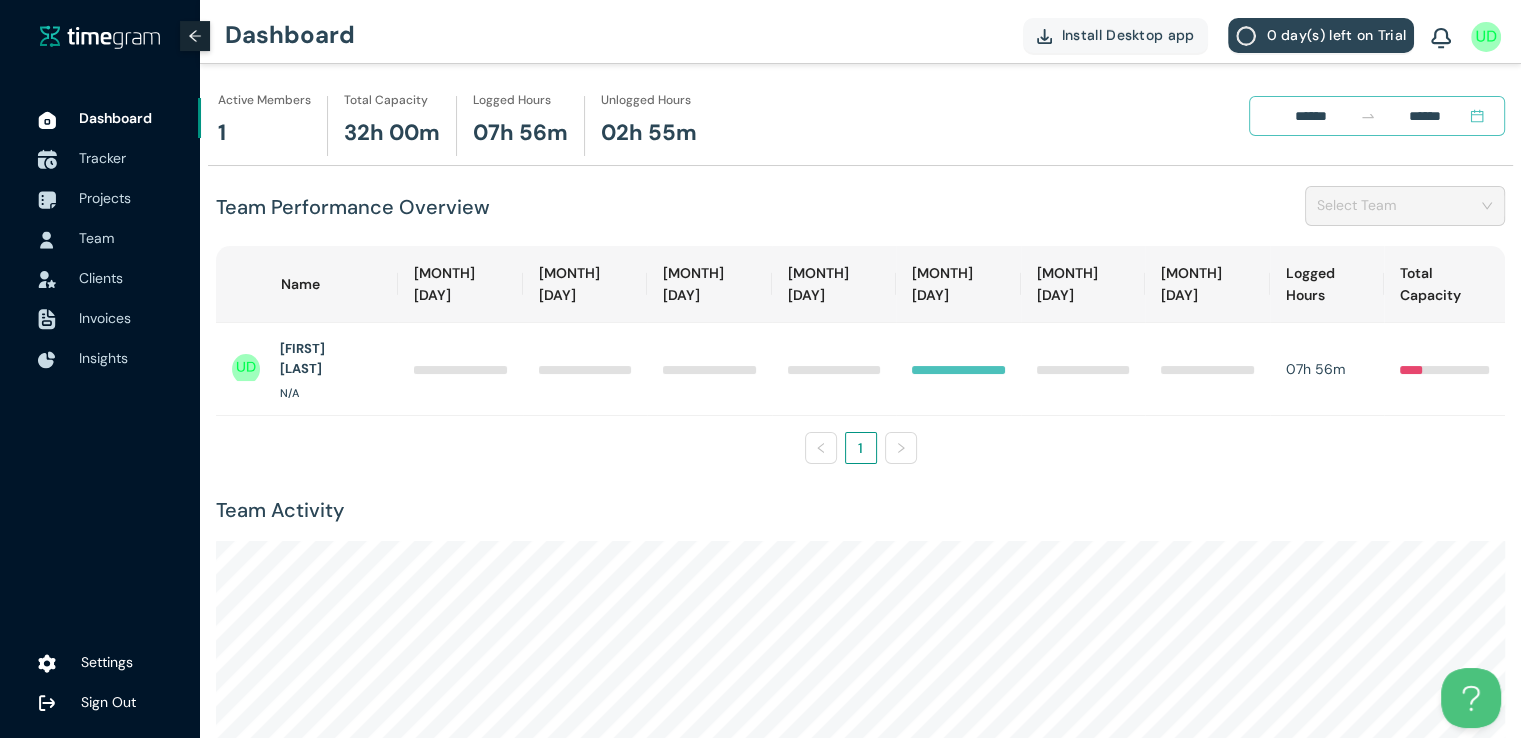 click on "Tracker" at bounding box center (100, 158) 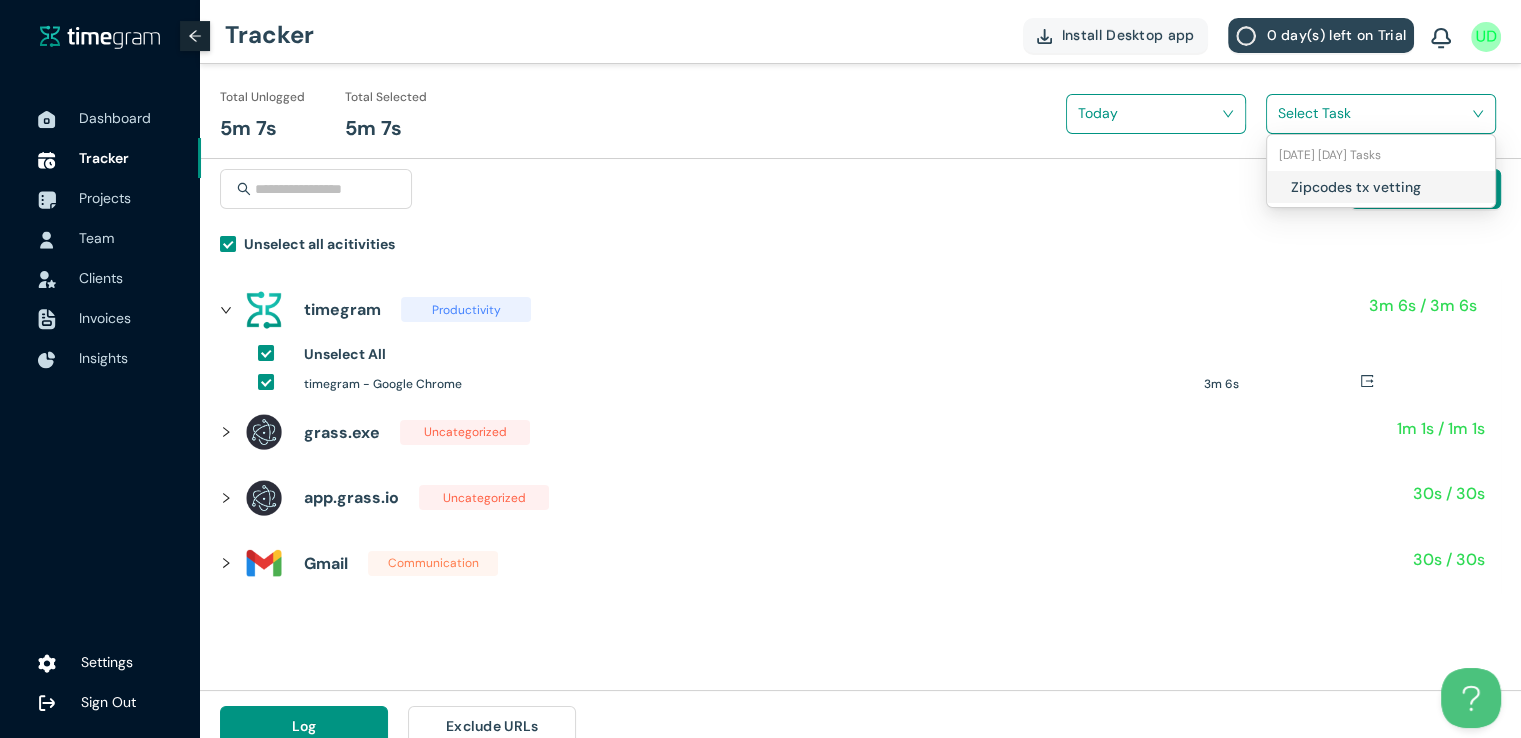 click at bounding box center [1374, 113] 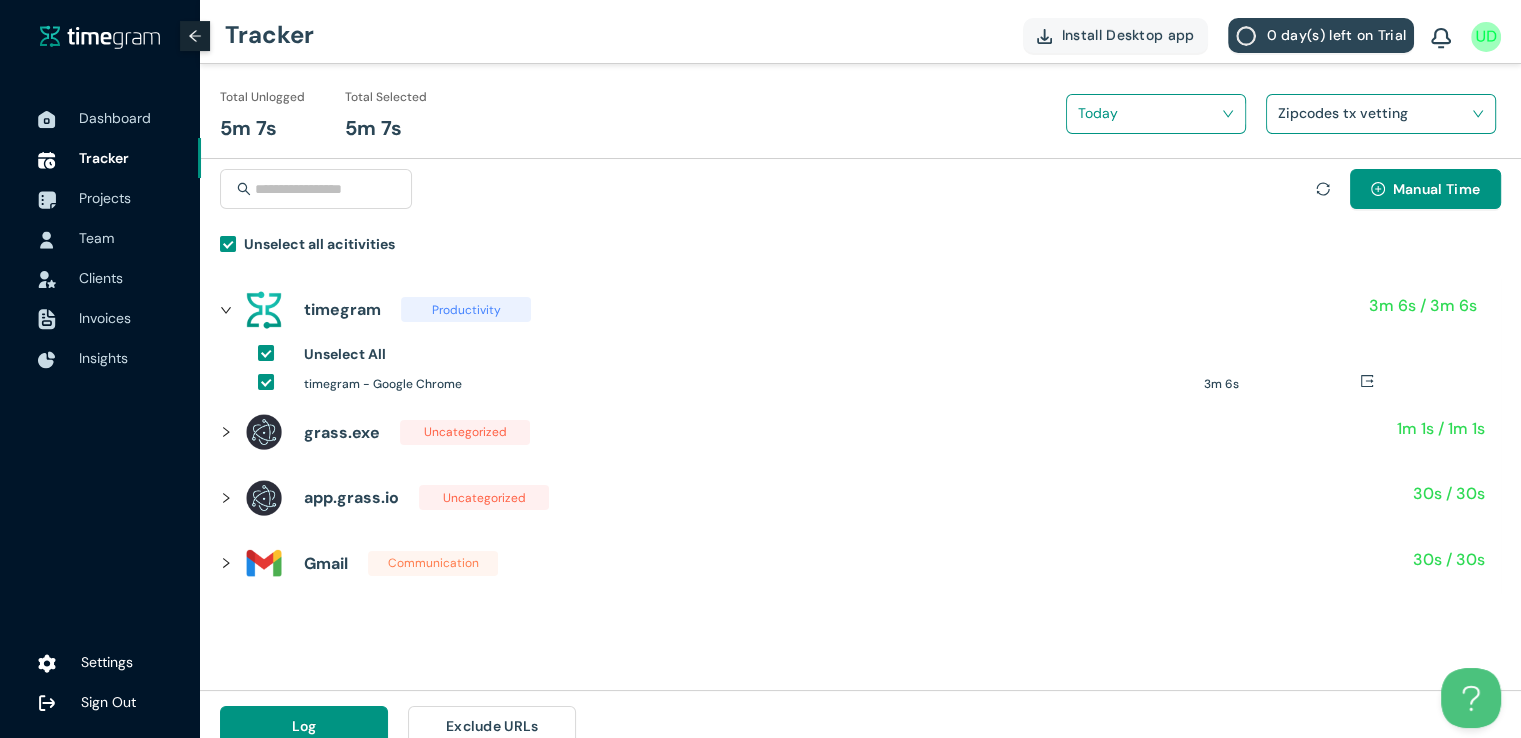 scroll, scrollTop: 23, scrollLeft: 0, axis: vertical 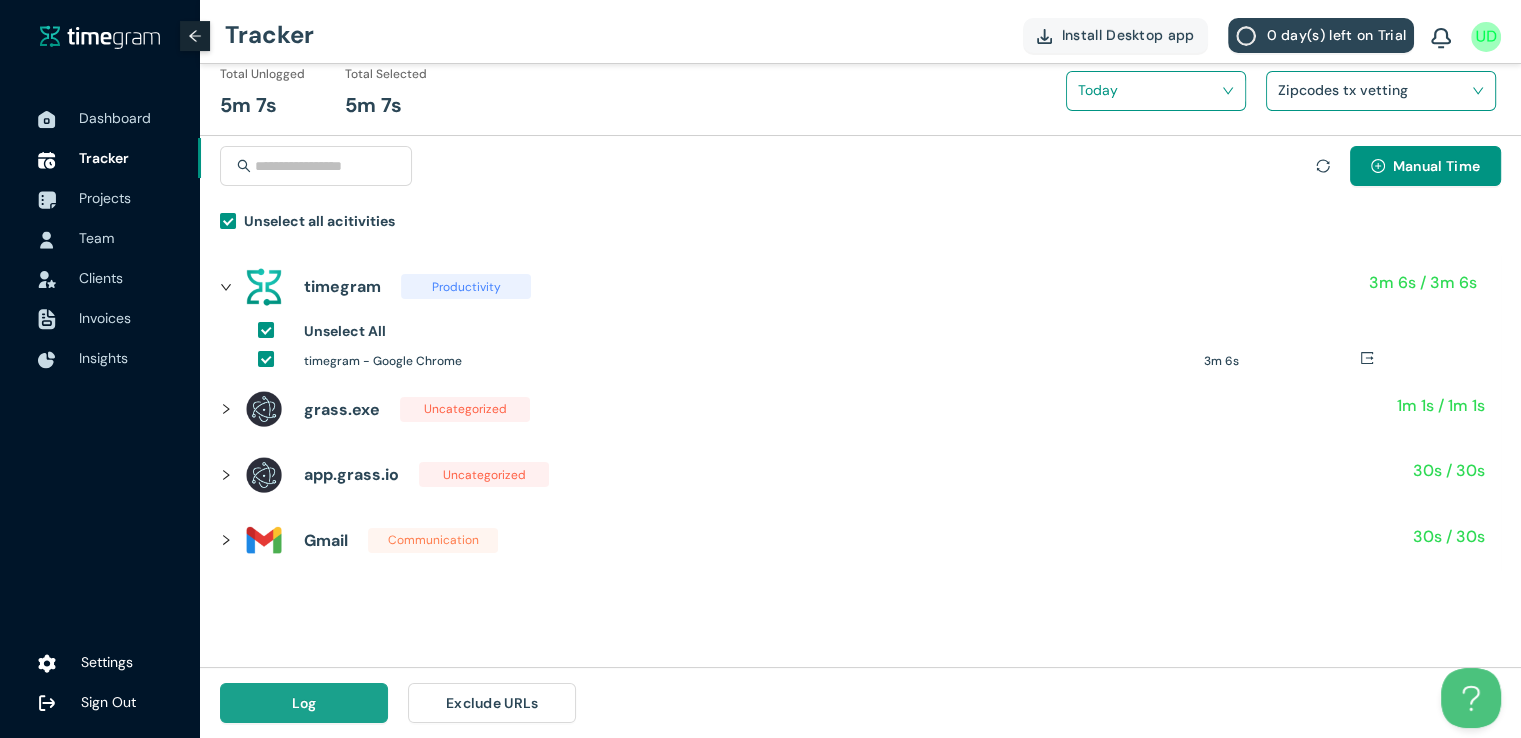 click on "Log" at bounding box center [304, 703] 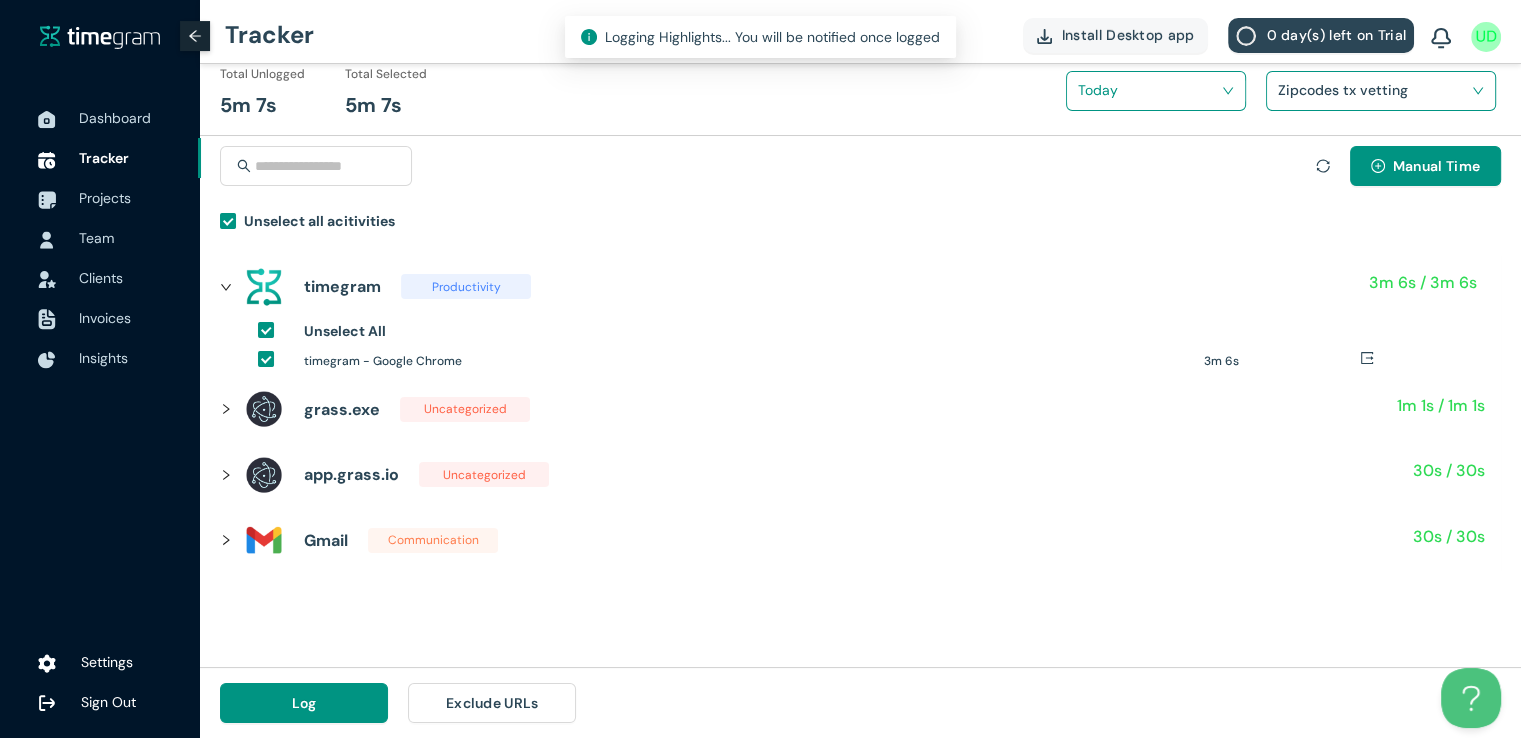 scroll, scrollTop: 0, scrollLeft: 0, axis: both 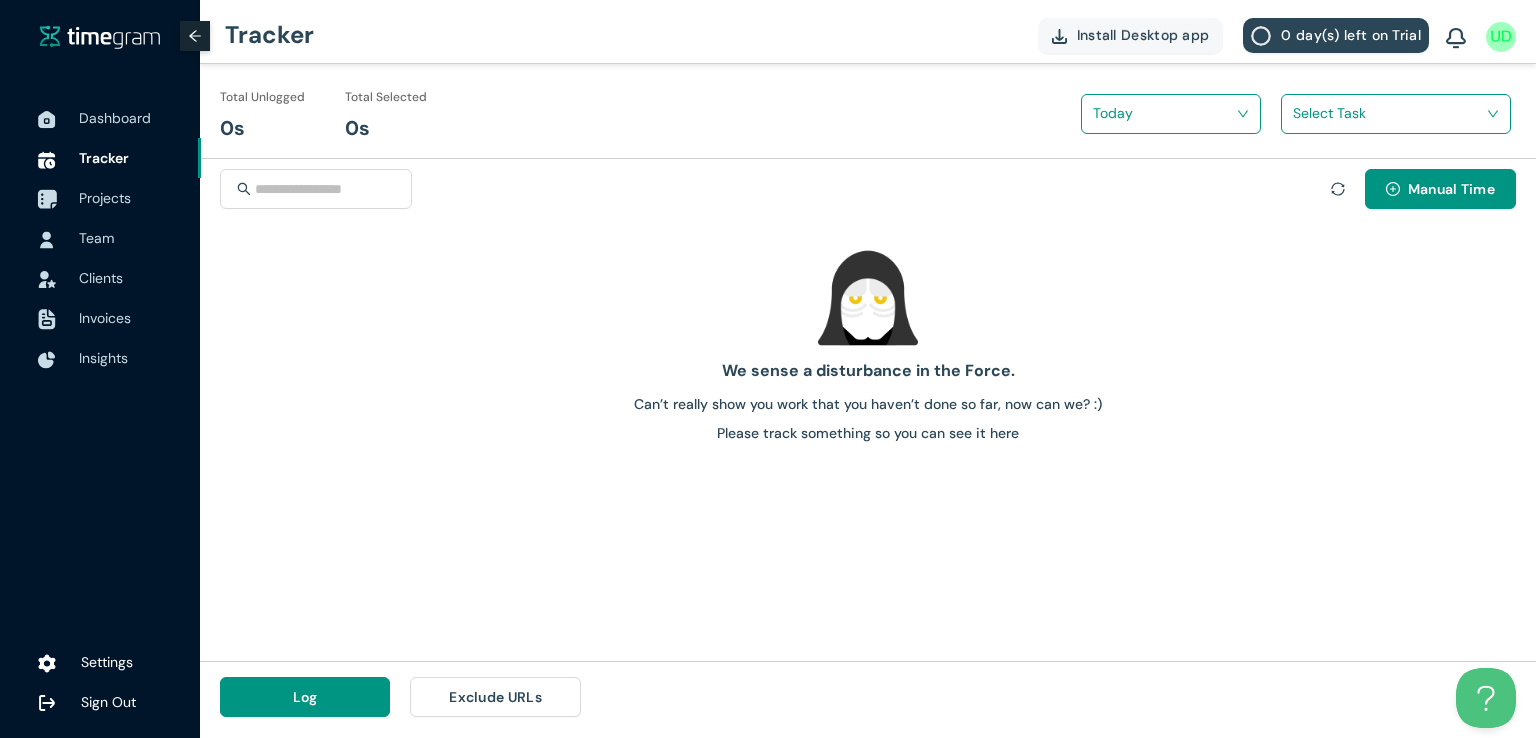 click on "Projects" at bounding box center (105, 198) 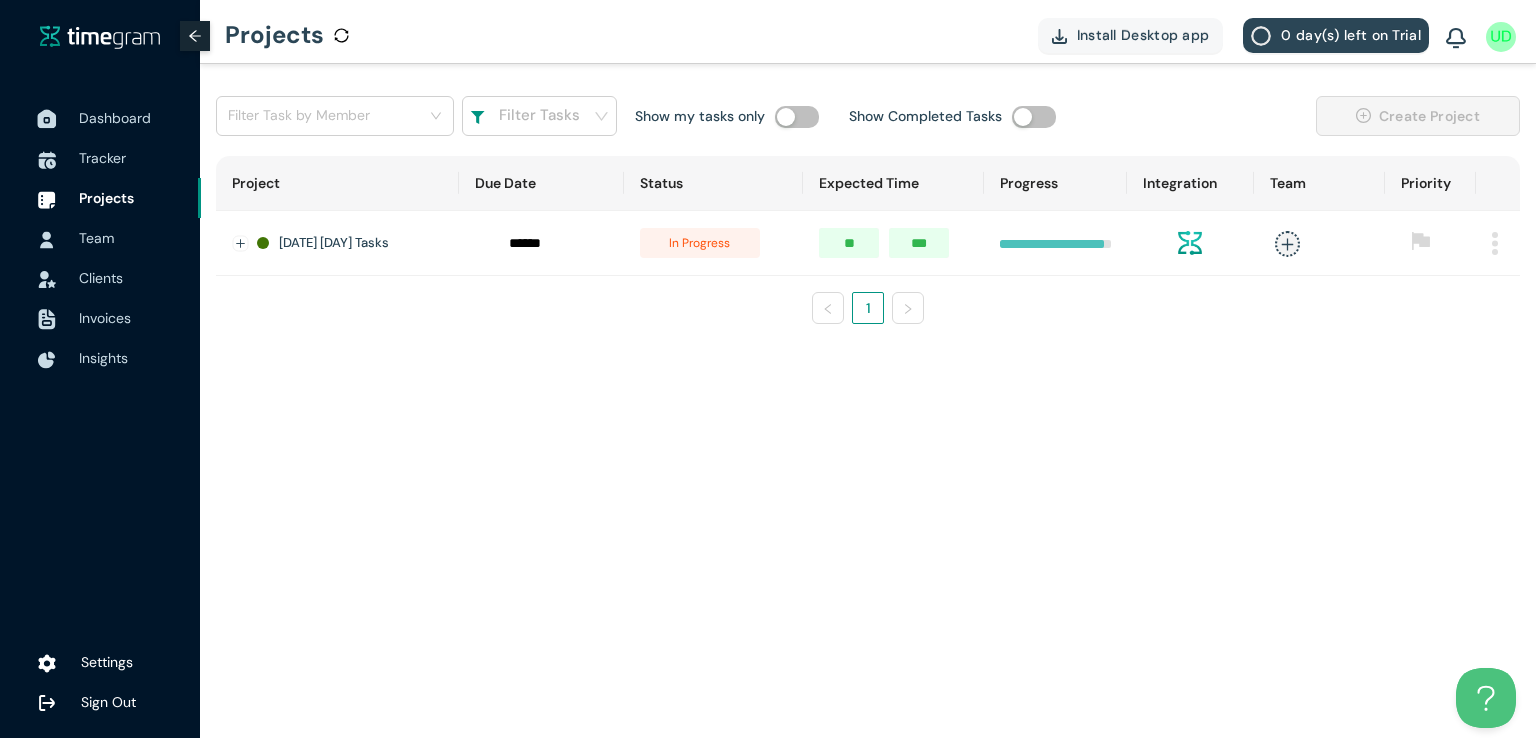 click on "Dashboard" at bounding box center (115, 118) 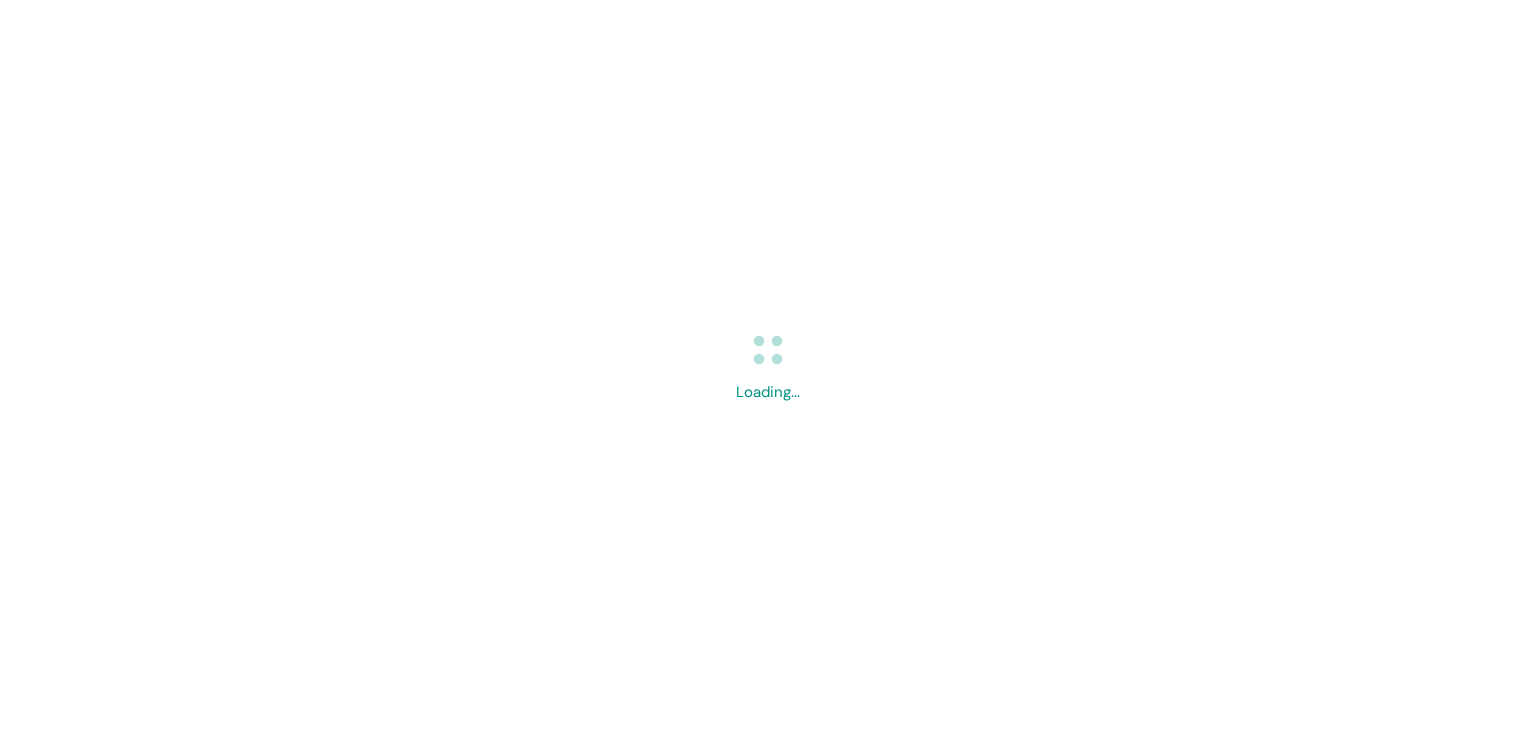 scroll, scrollTop: 0, scrollLeft: 0, axis: both 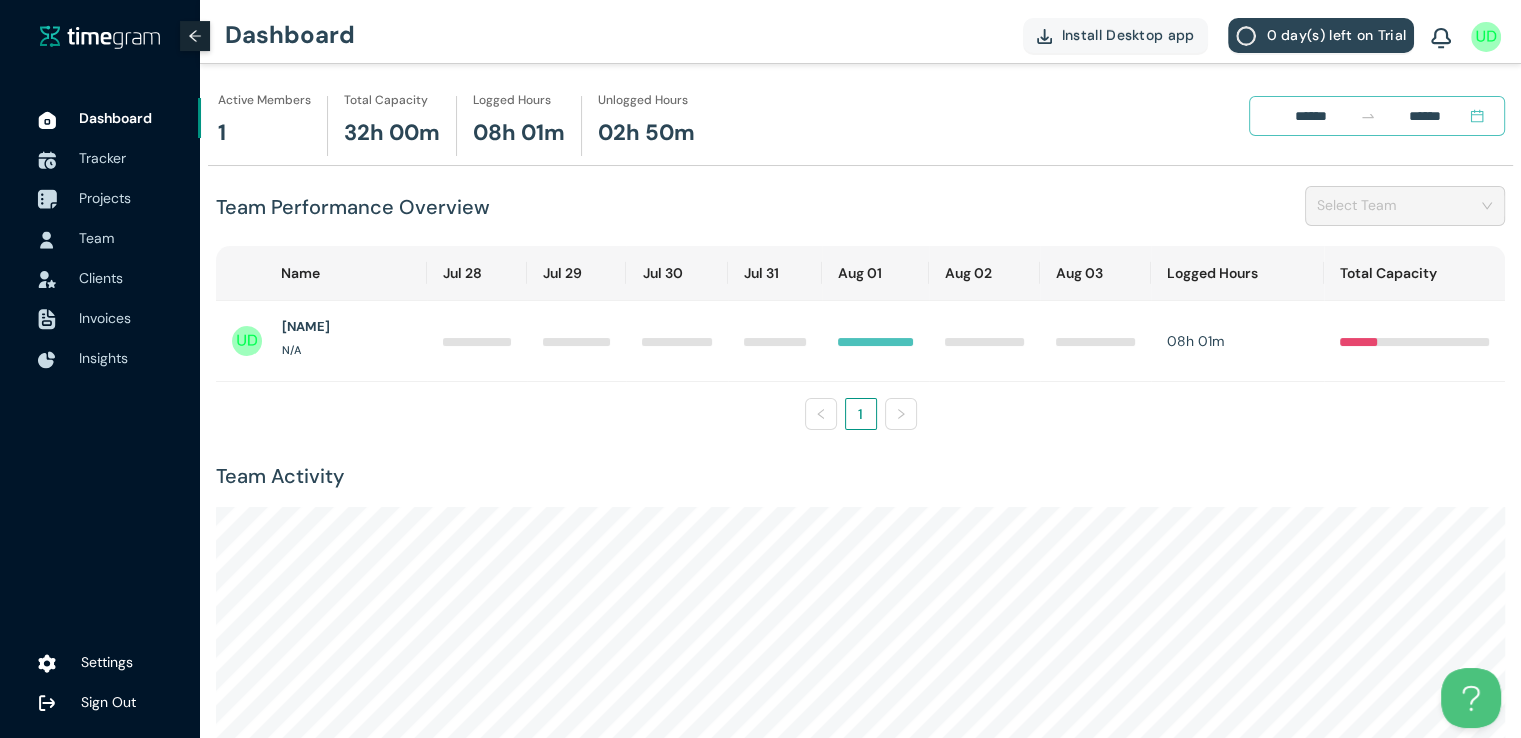 click on "Projects" at bounding box center [132, 198] 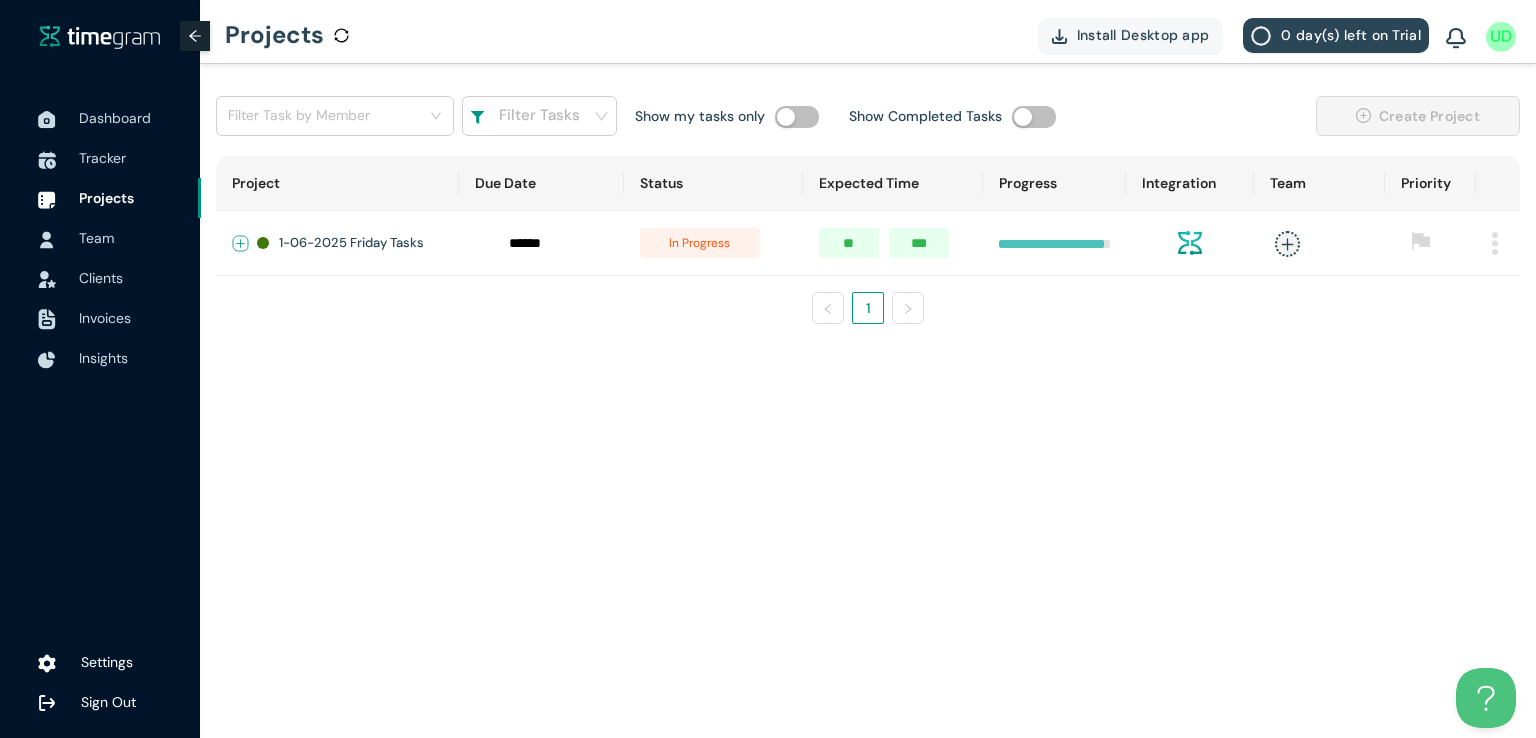 click at bounding box center (241, 244) 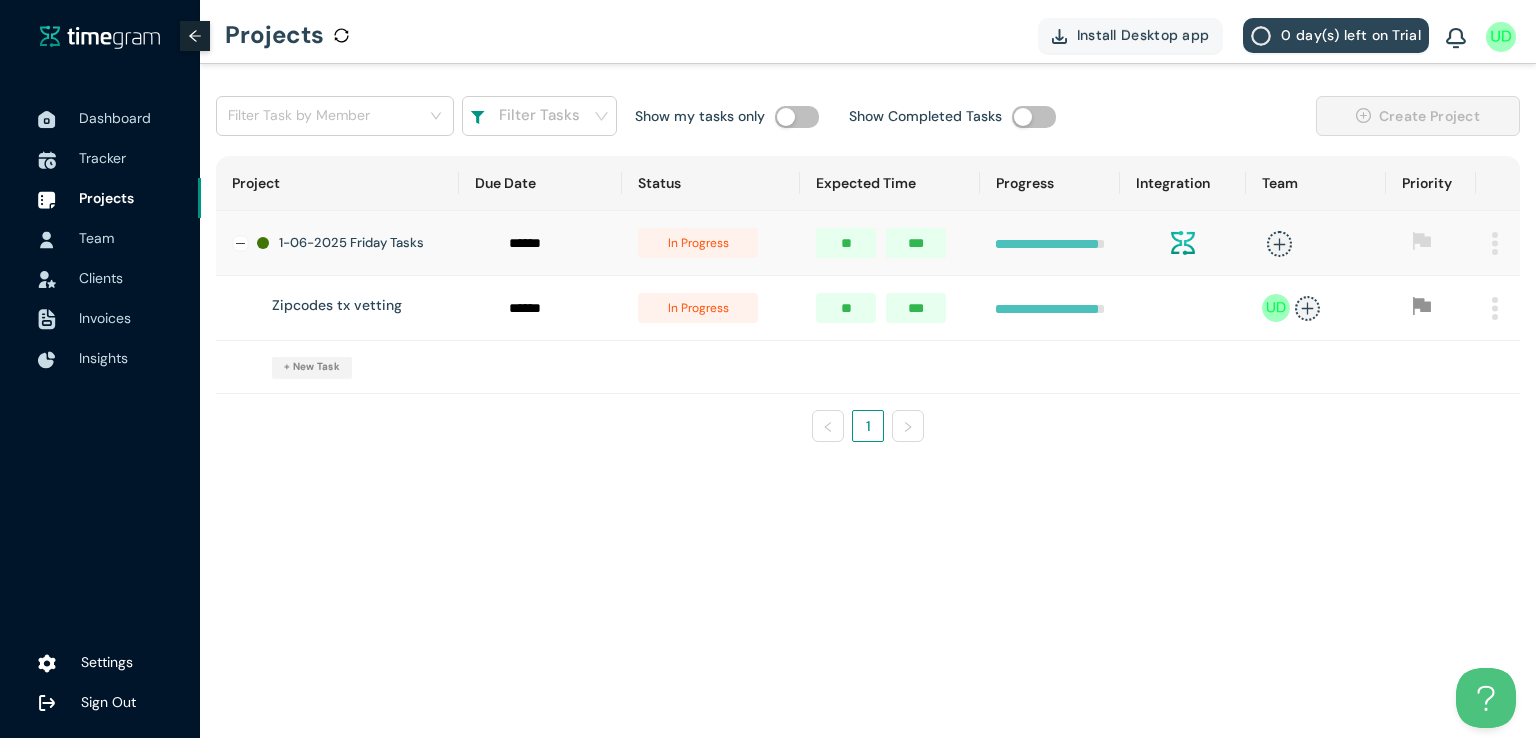 click on "in progress" at bounding box center [698, 308] 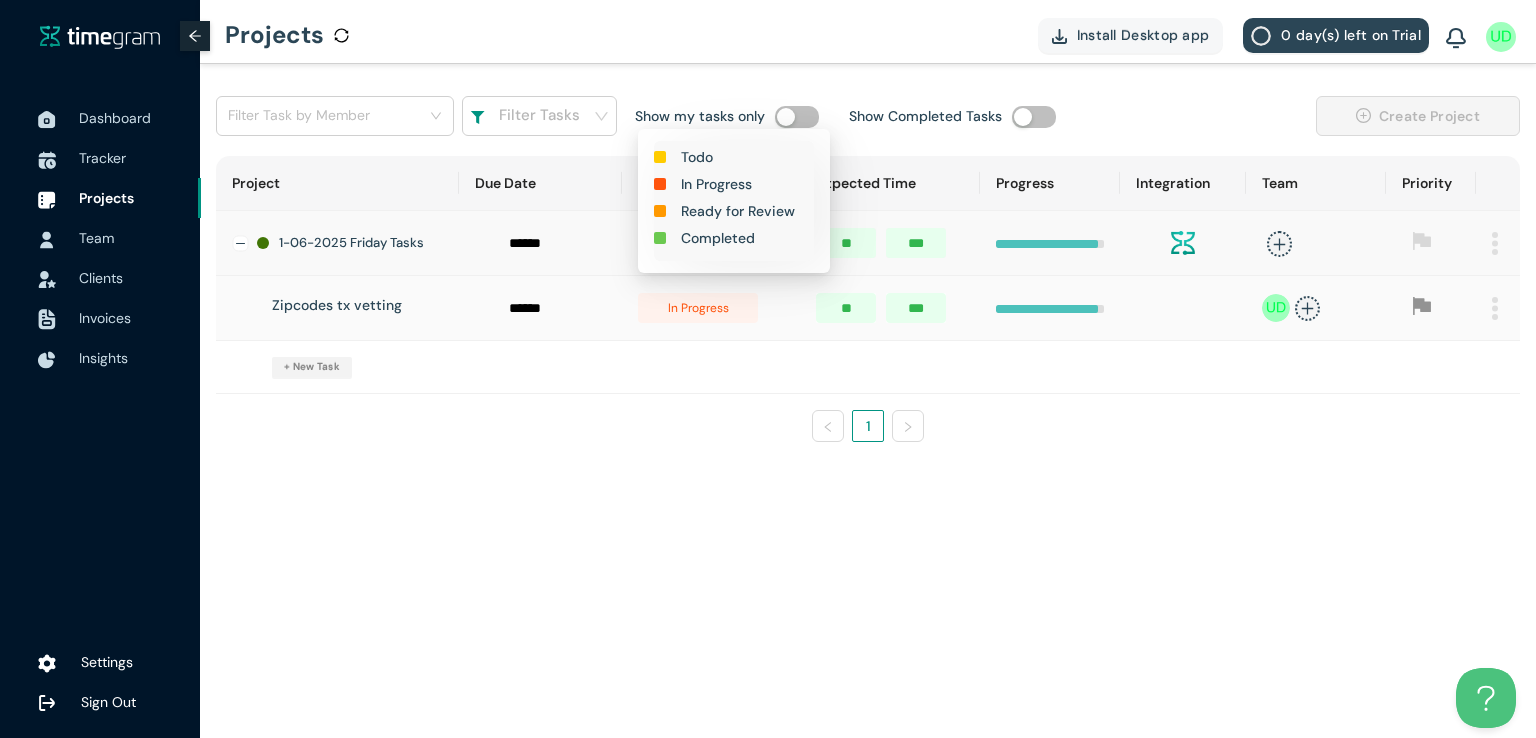 click on "Completed" at bounding box center [718, 238] 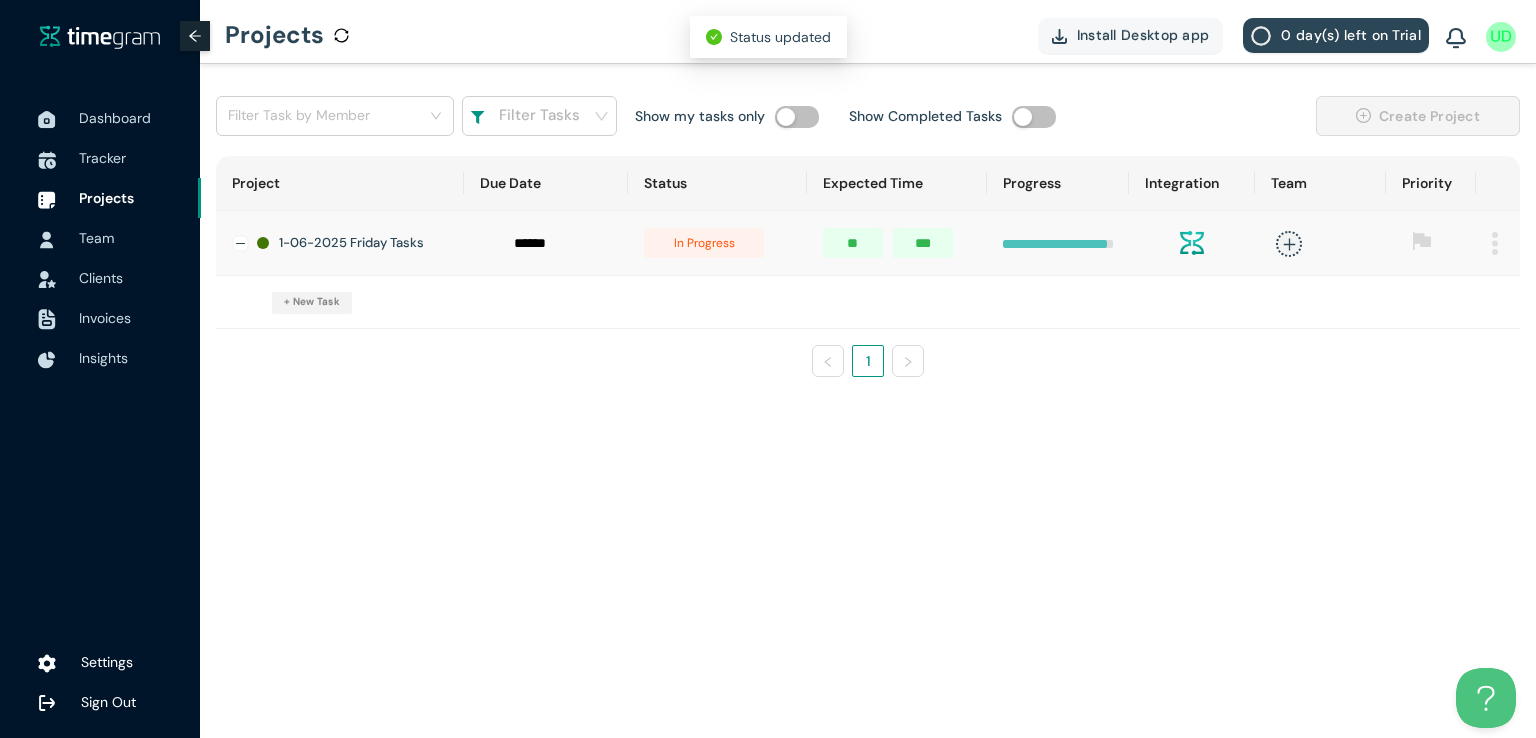 click on "in progress" at bounding box center (704, 243) 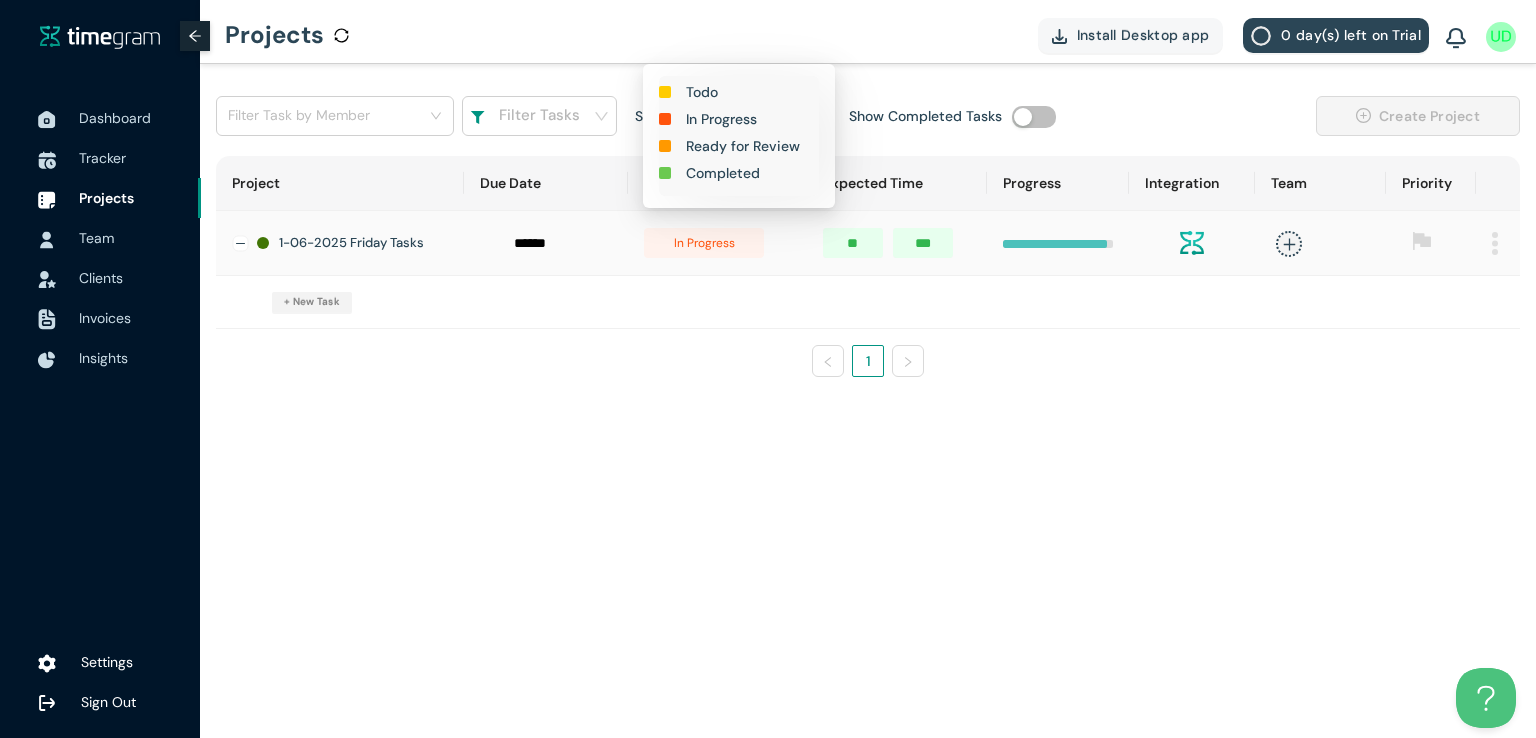click on "Completed" at bounding box center (723, 173) 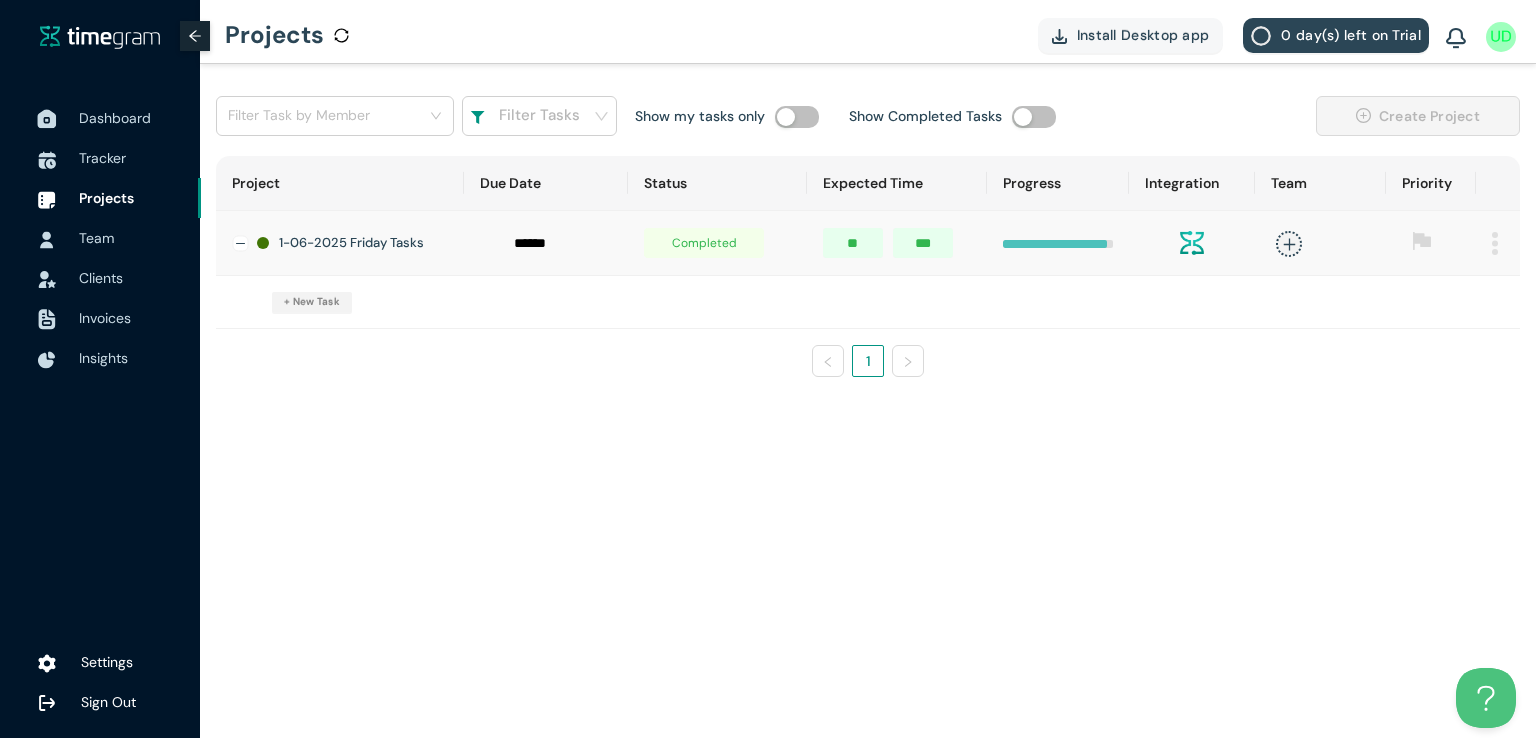 click on "Dashboard" at bounding box center (115, 118) 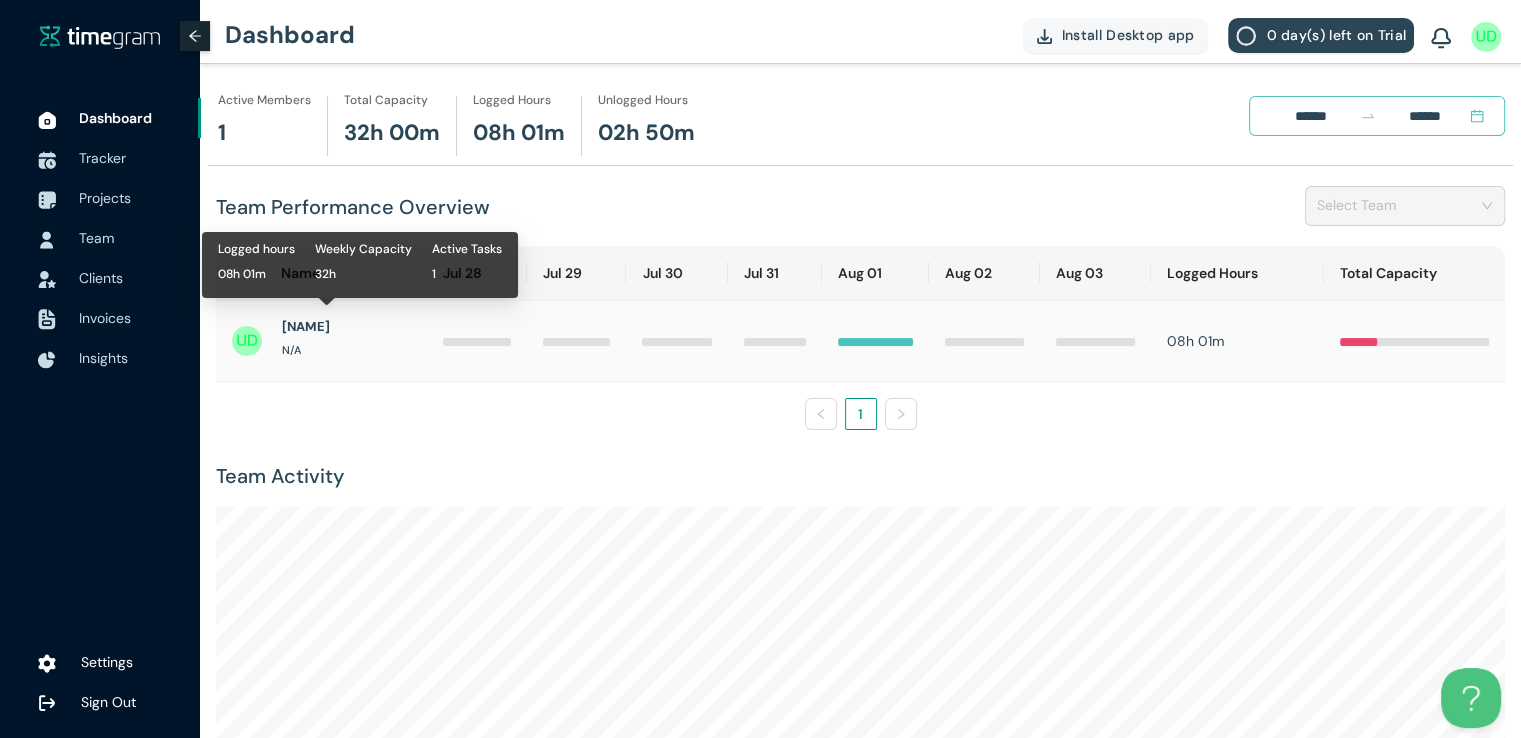 click on "[NAME]" at bounding box center (306, 327) 